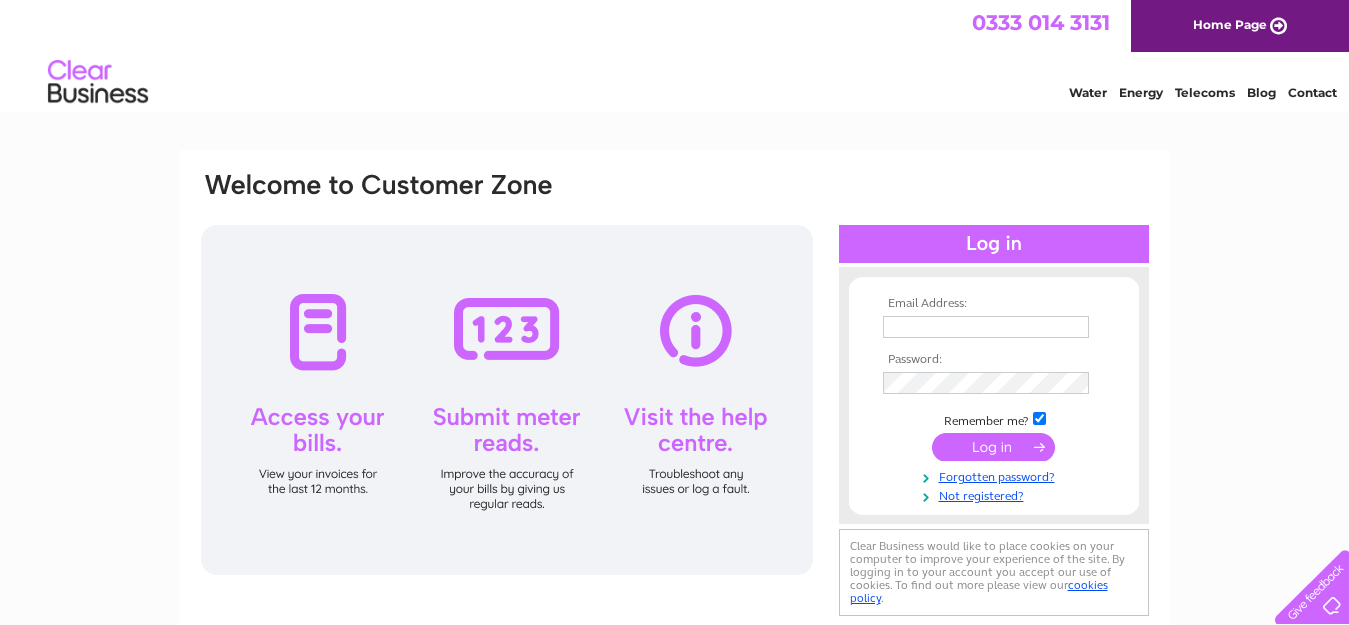 scroll, scrollTop: 0, scrollLeft: 0, axis: both 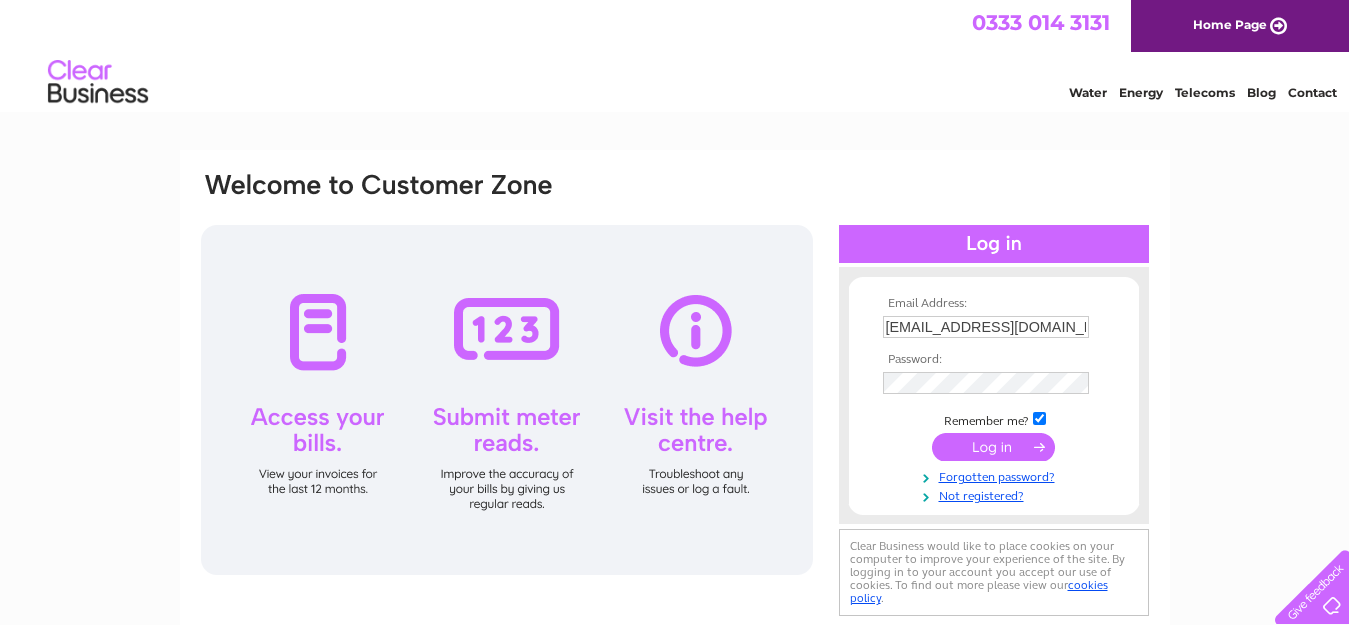 click at bounding box center [993, 447] 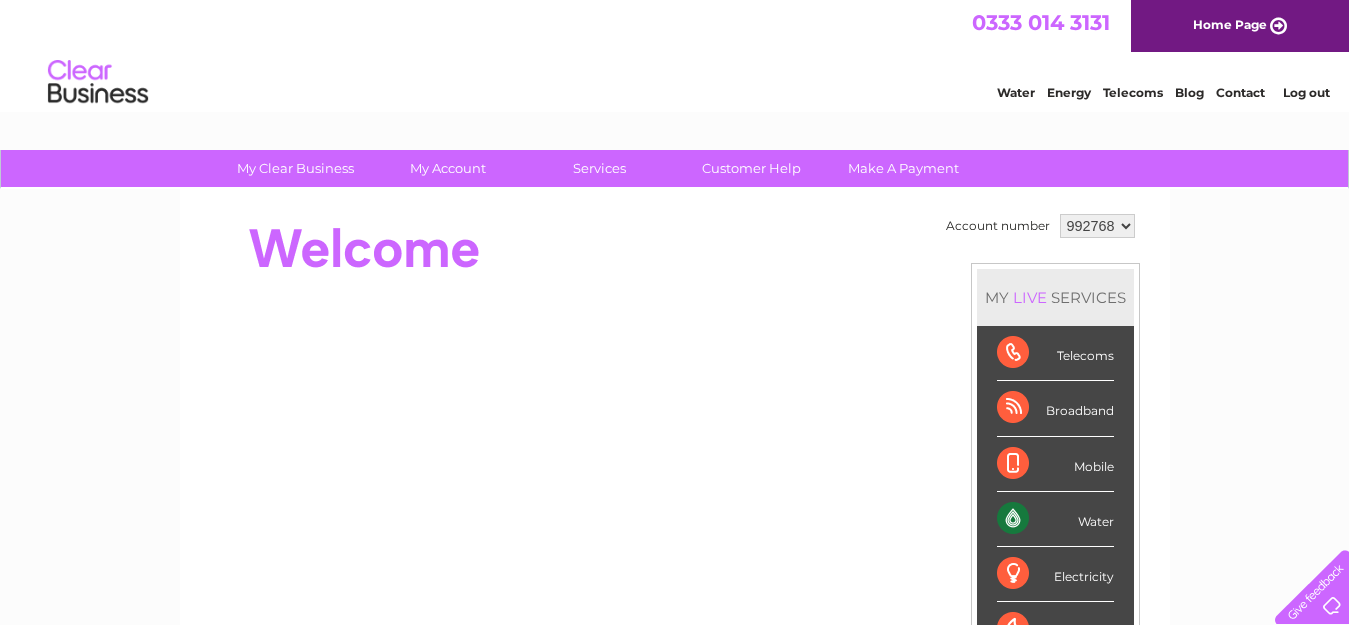 scroll, scrollTop: 0, scrollLeft: 0, axis: both 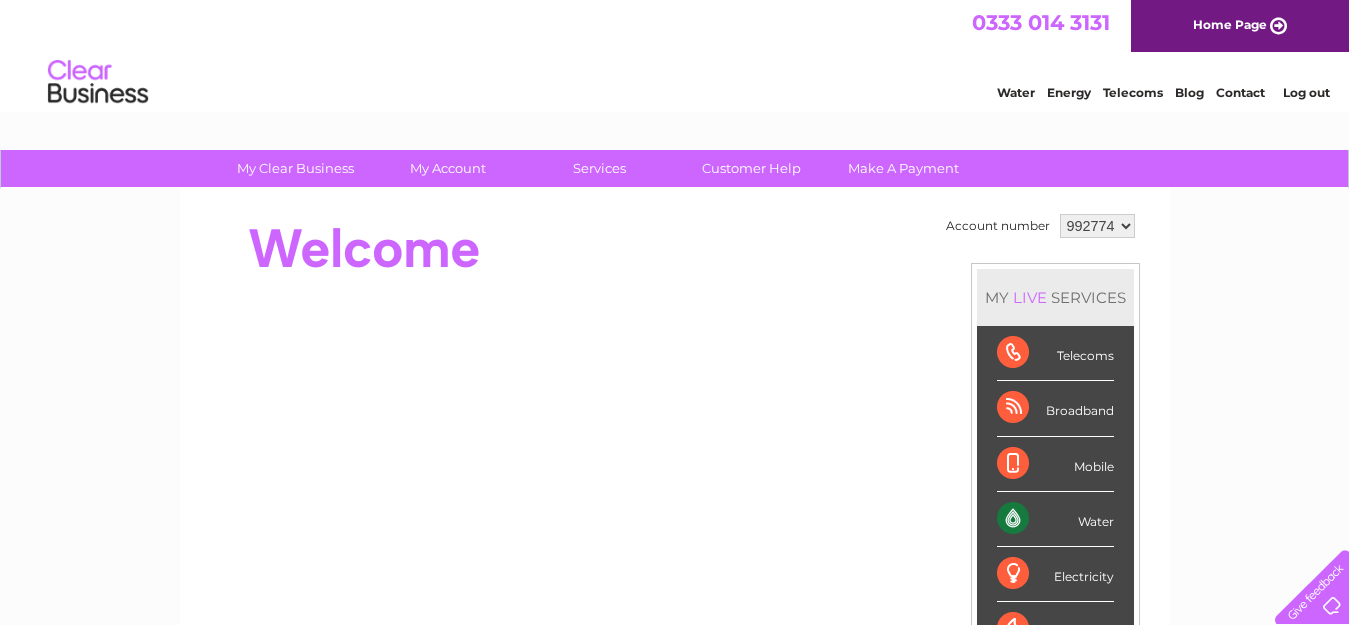 click on "992768
992774" at bounding box center [1097, 226] 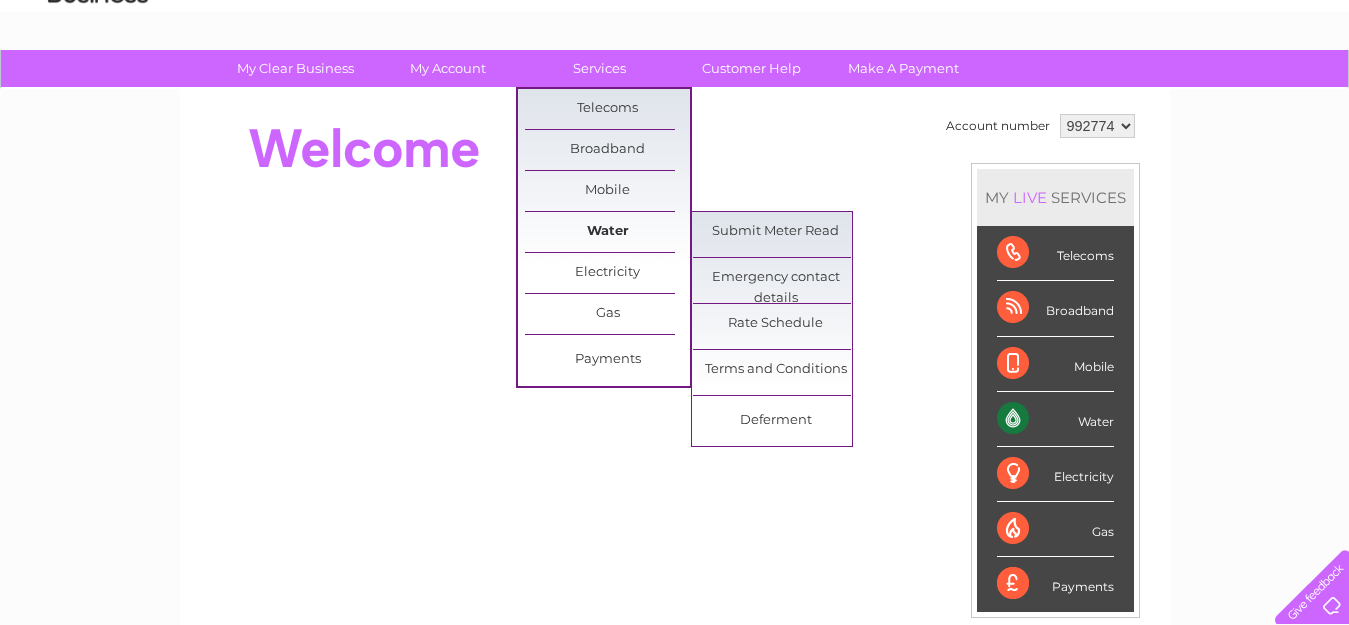 click on "Water" at bounding box center [607, 232] 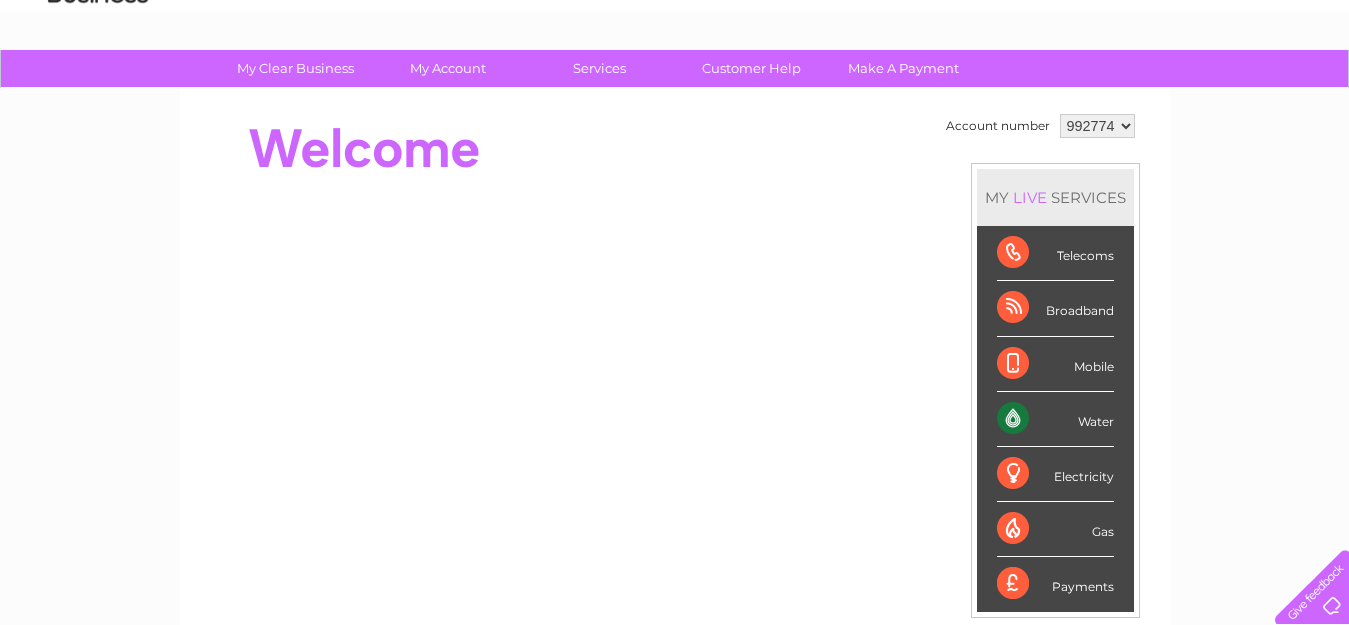 scroll, scrollTop: 0, scrollLeft: 0, axis: both 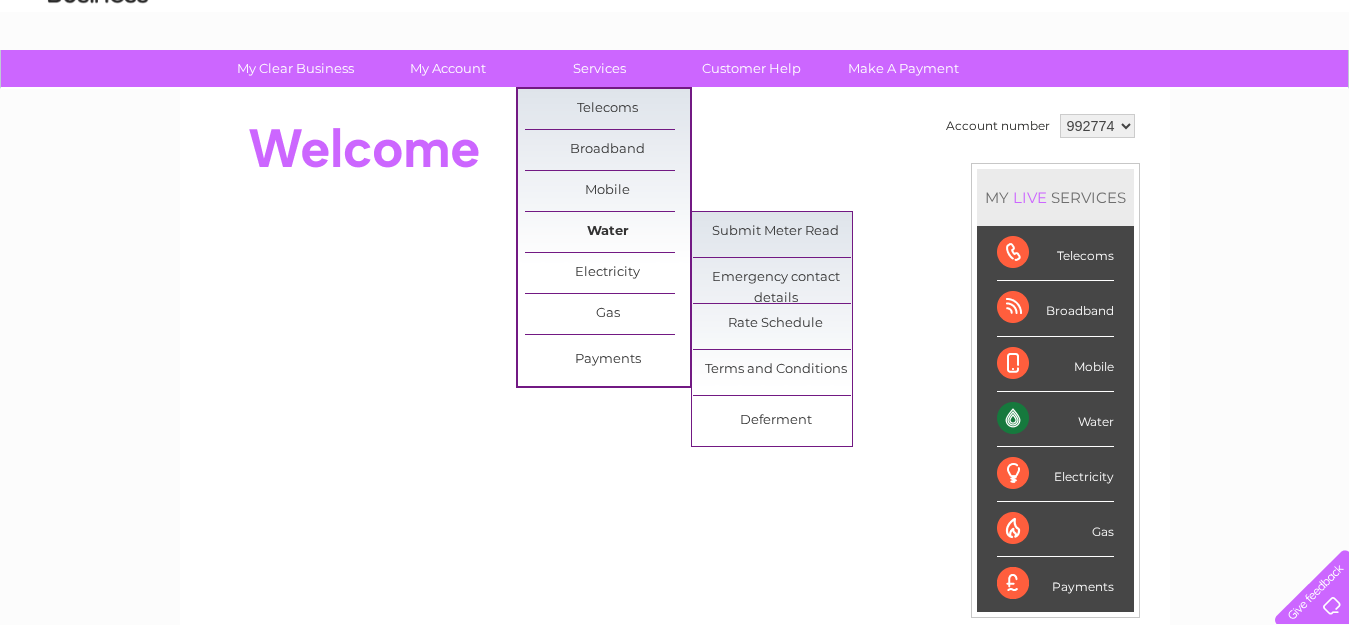 click on "Water" at bounding box center [607, 232] 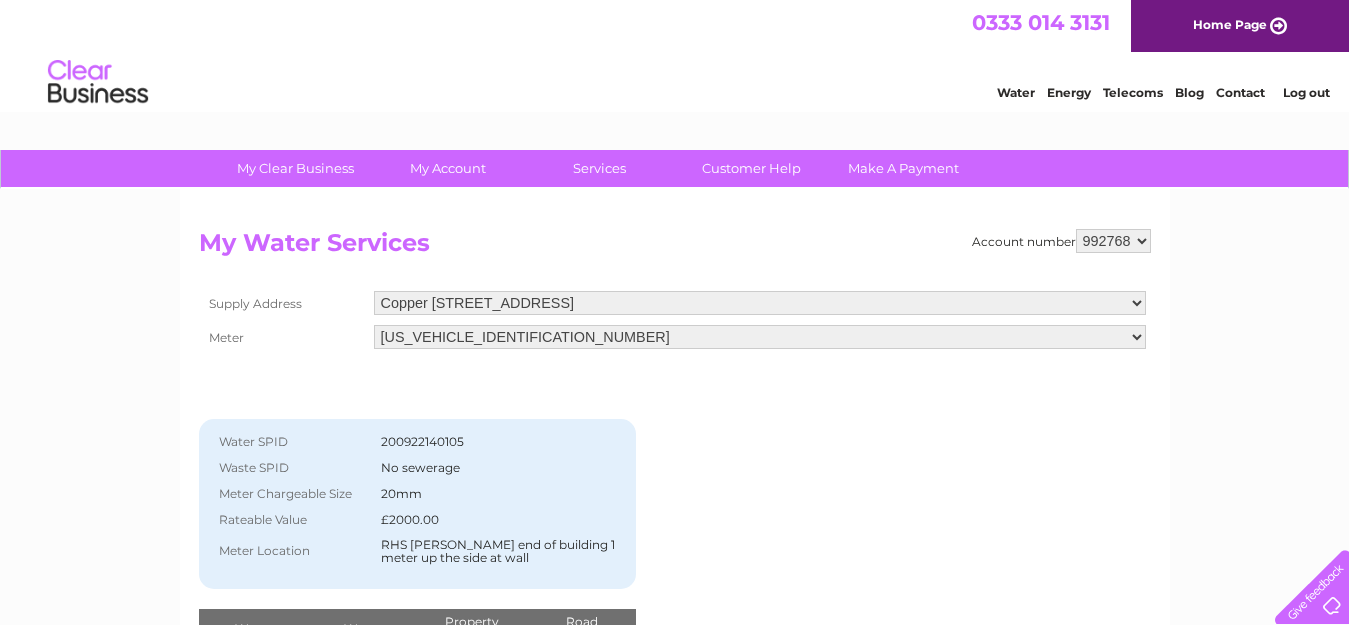 scroll, scrollTop: 0, scrollLeft: 0, axis: both 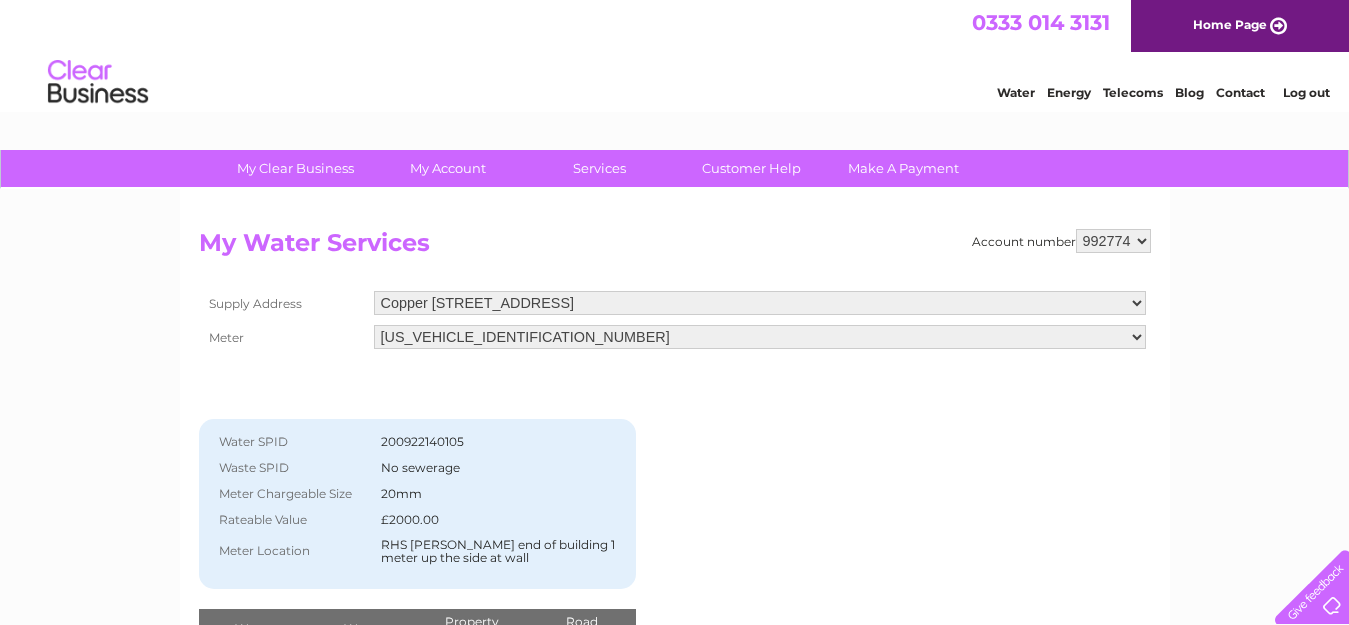 click on "992768
992774" at bounding box center [1113, 241] 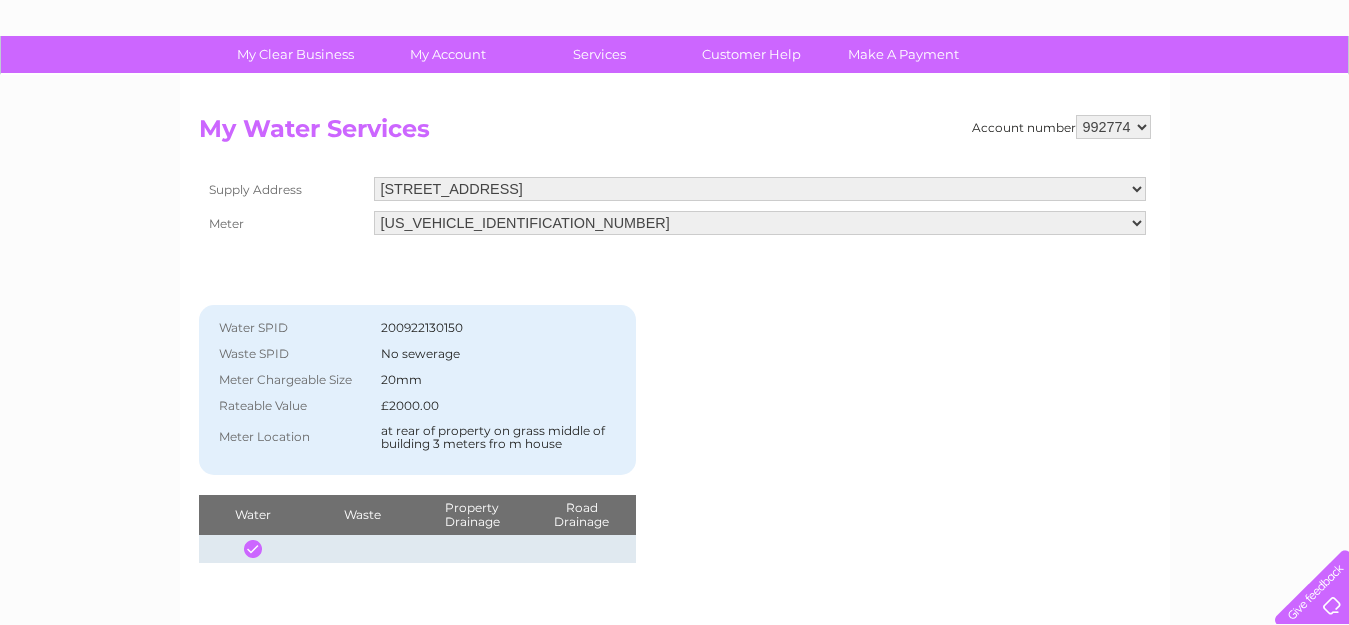 scroll, scrollTop: 81, scrollLeft: 0, axis: vertical 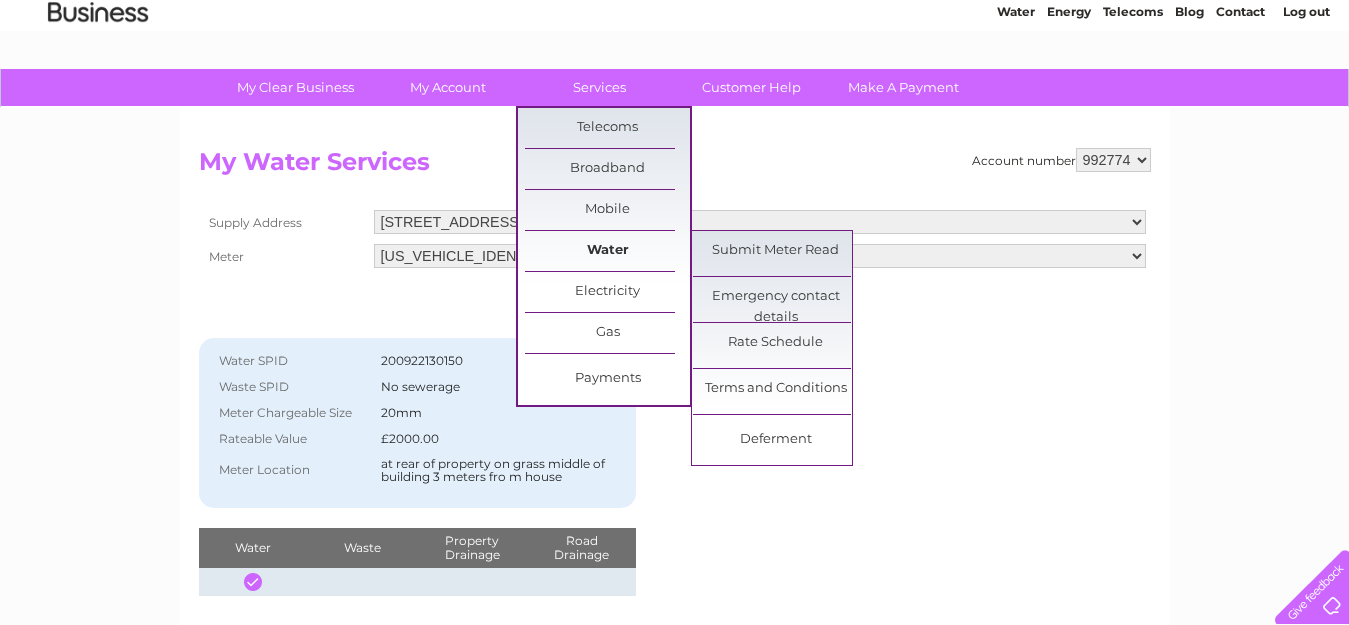 click on "Water" at bounding box center [607, 251] 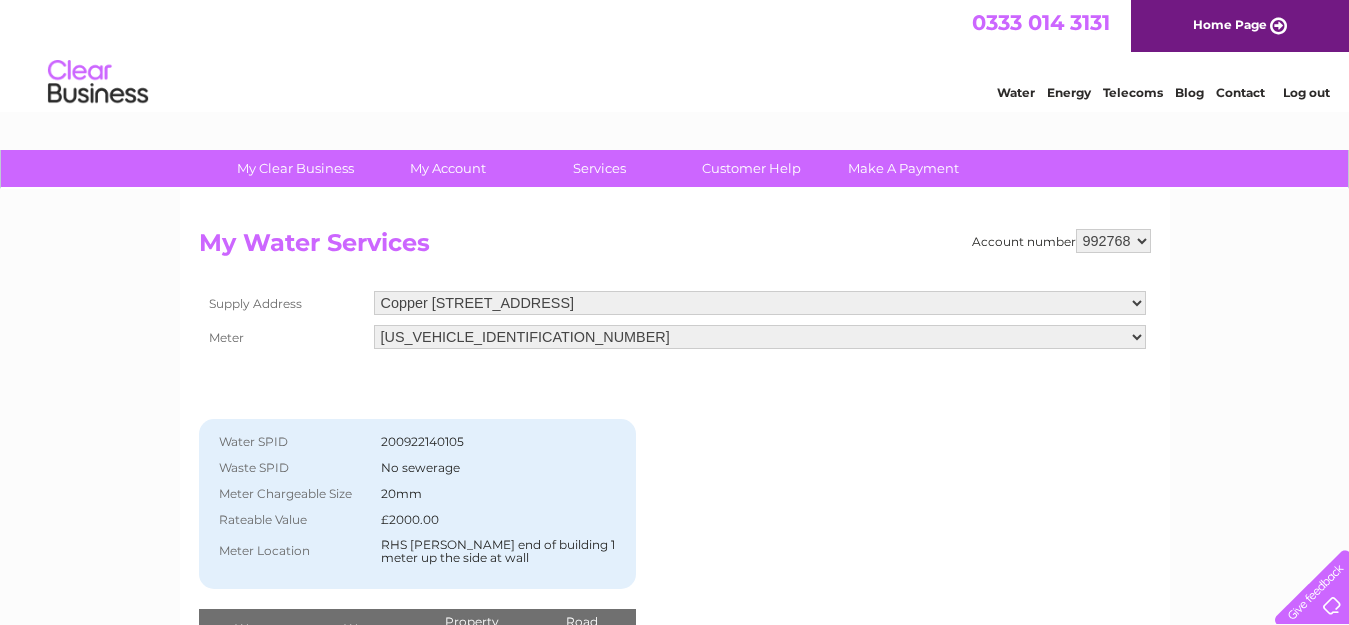 scroll, scrollTop: 0, scrollLeft: 0, axis: both 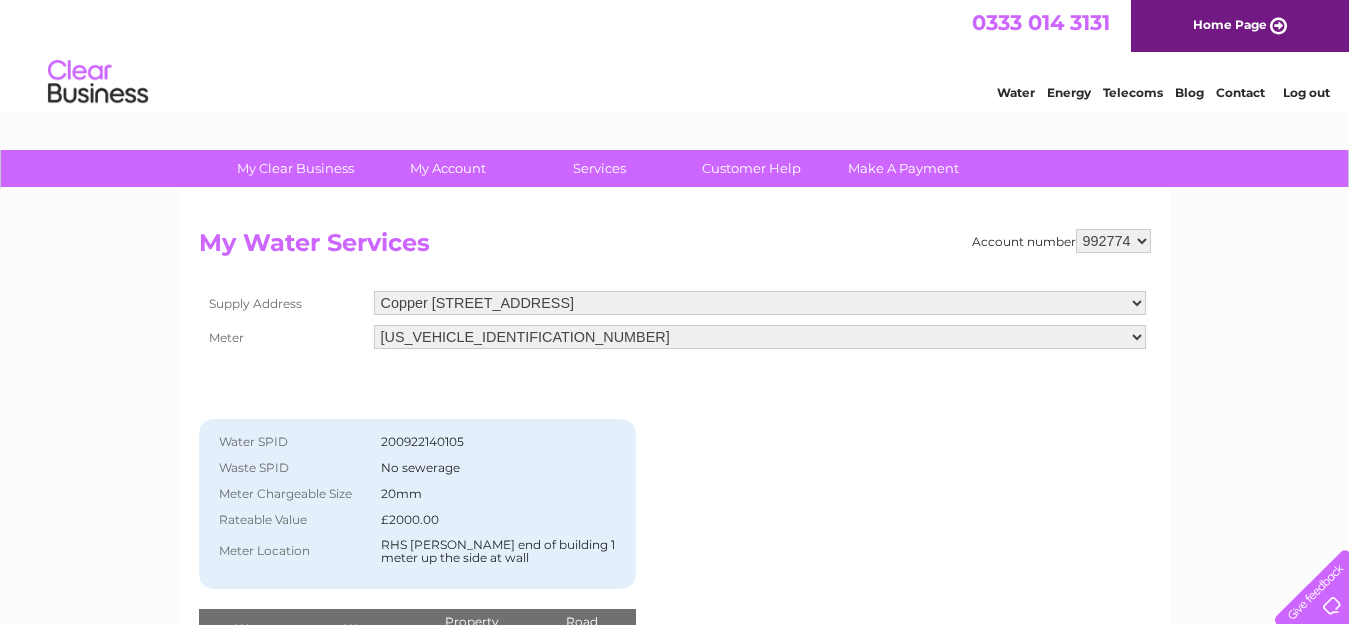click on "992768
992774" at bounding box center (1113, 241) 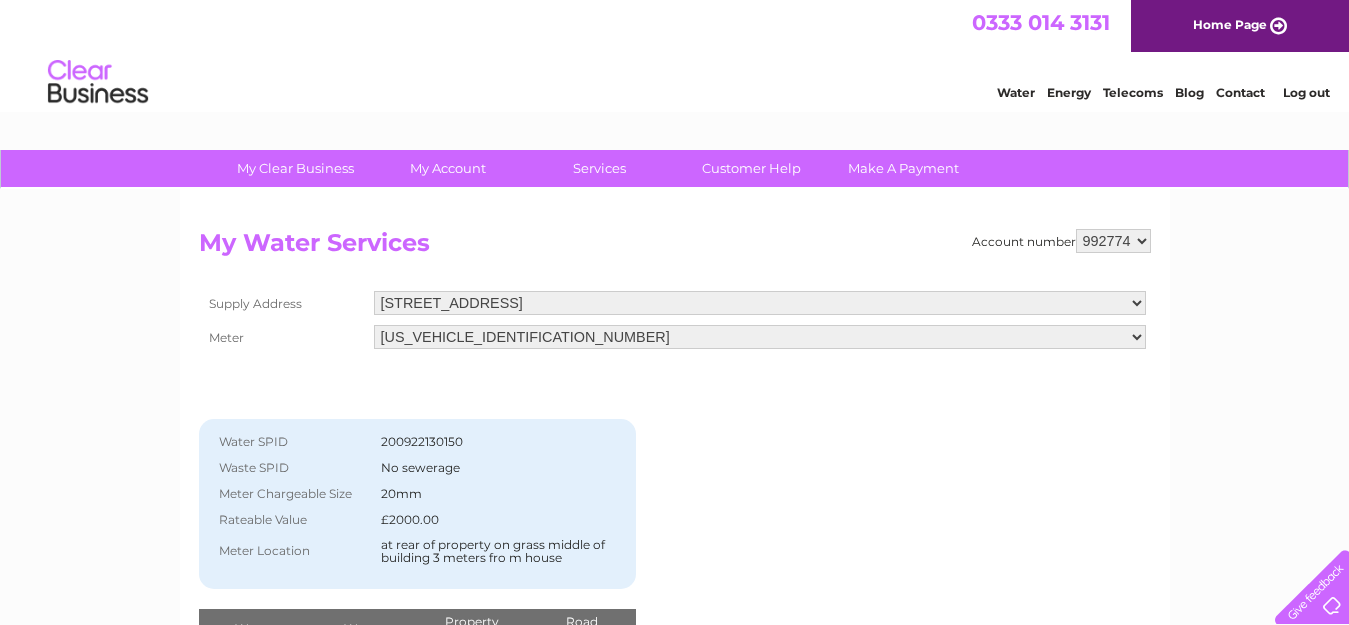 scroll, scrollTop: 0, scrollLeft: 0, axis: both 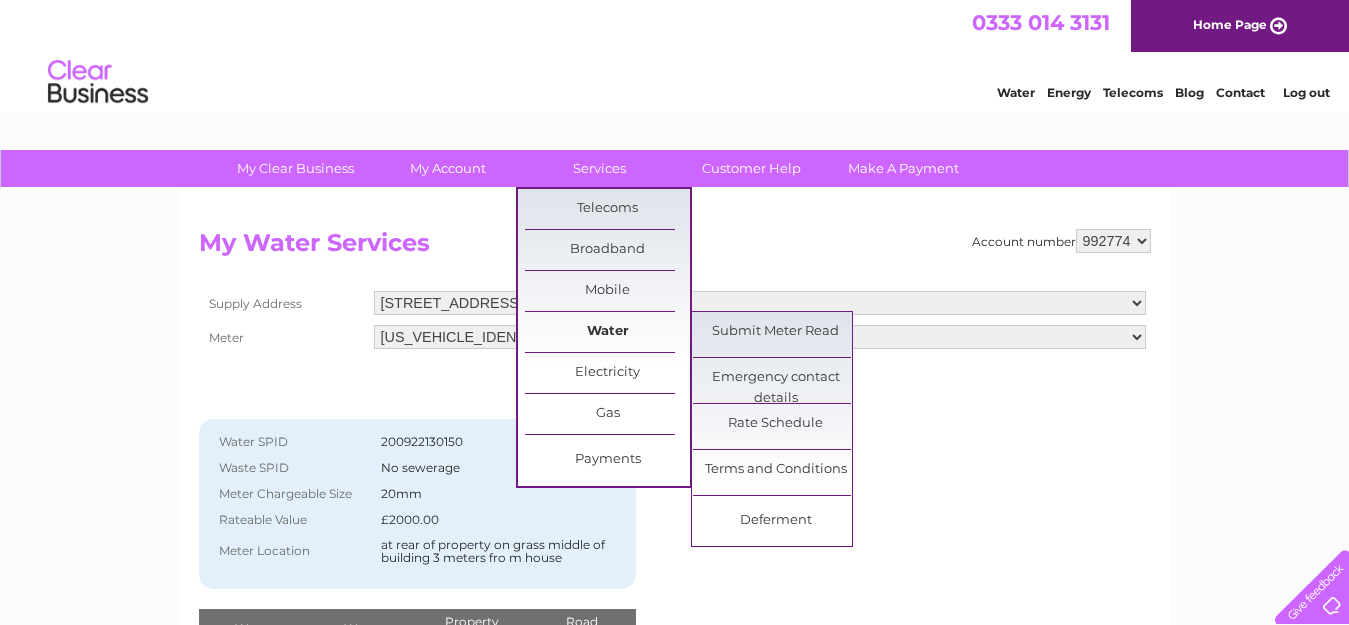 click on "Water" at bounding box center [607, 332] 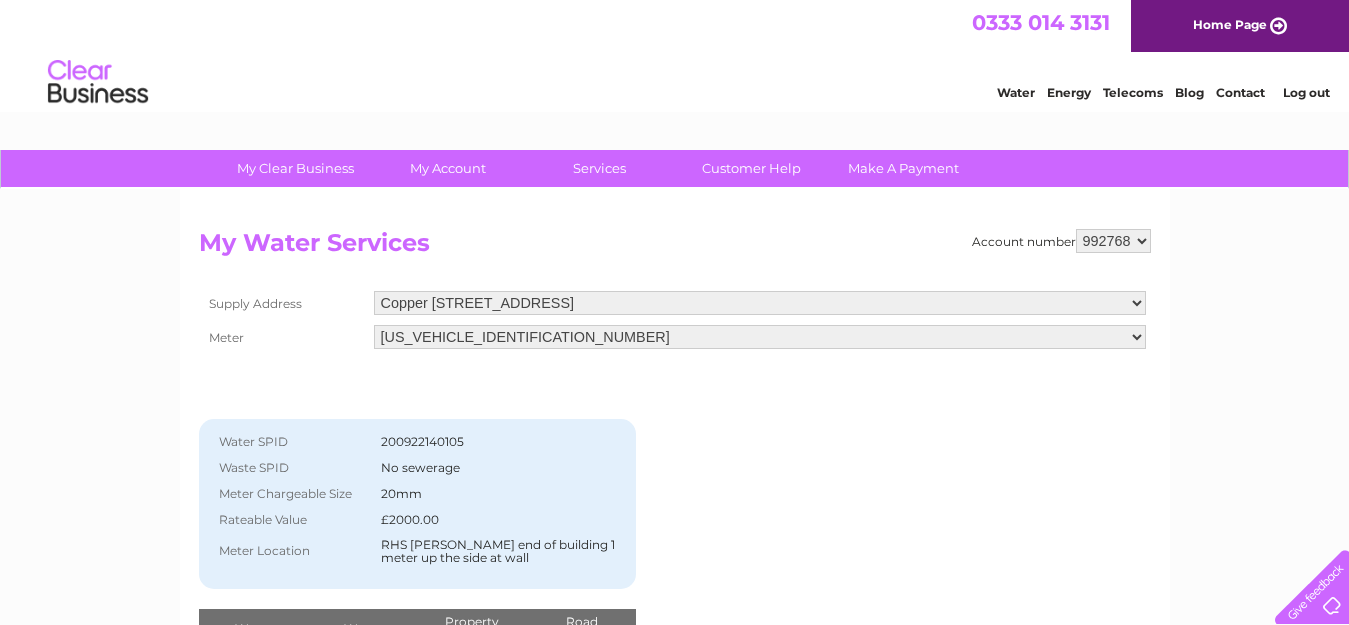 scroll, scrollTop: 0, scrollLeft: 0, axis: both 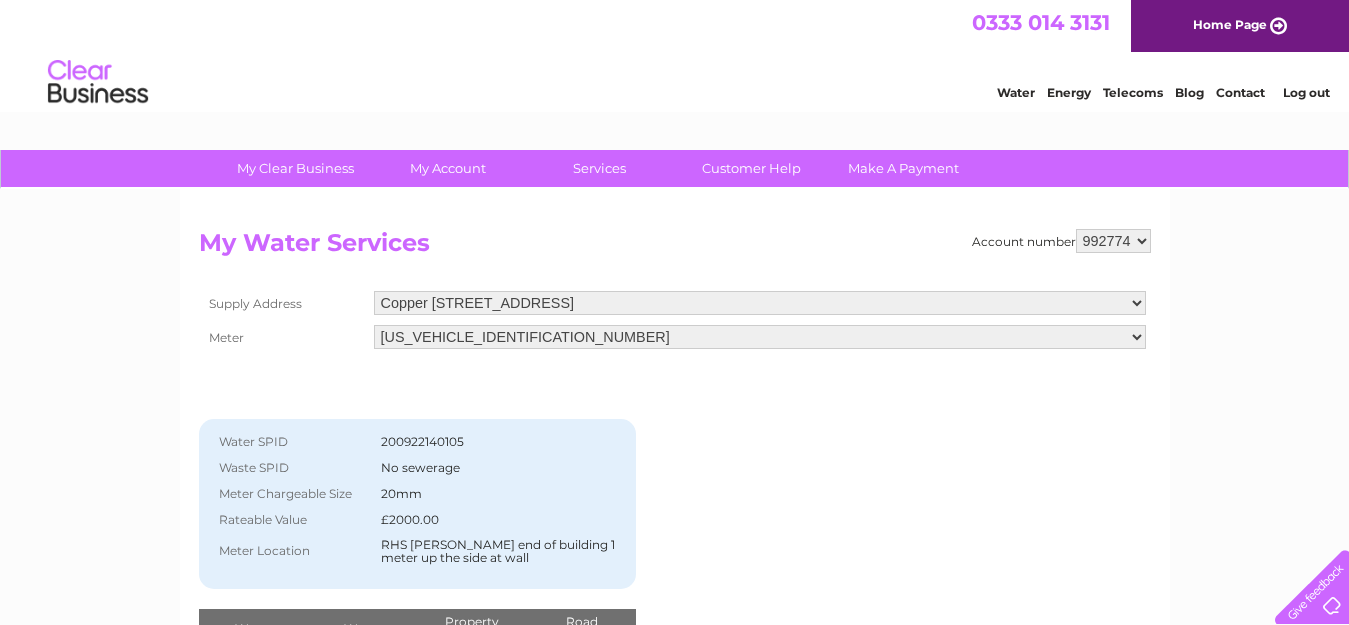 click on "992768
992774" at bounding box center [1113, 241] 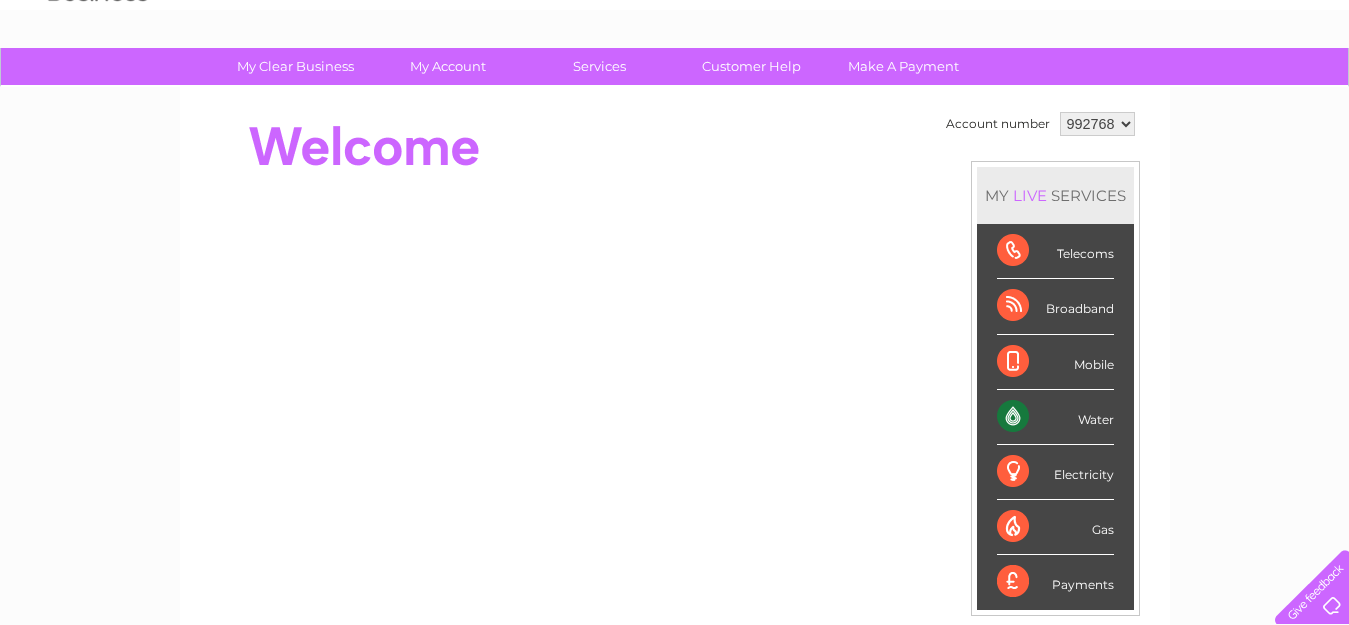 scroll, scrollTop: 100, scrollLeft: 0, axis: vertical 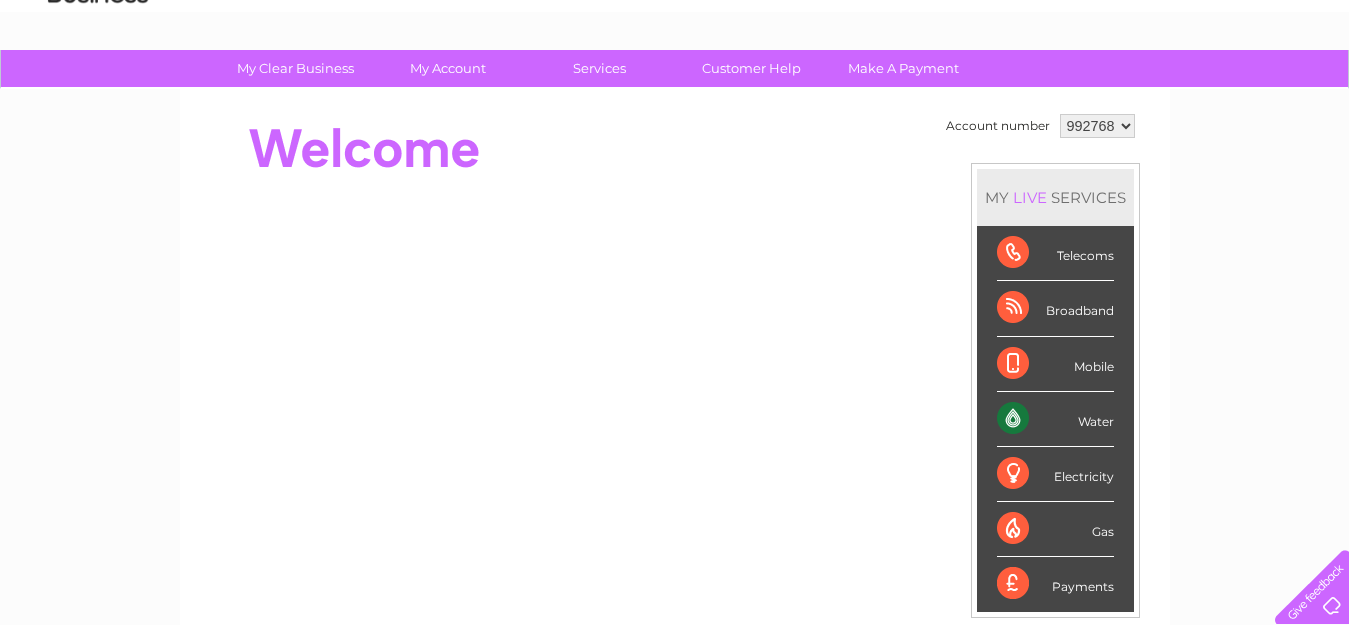 click on "992768
992774" at bounding box center [1097, 126] 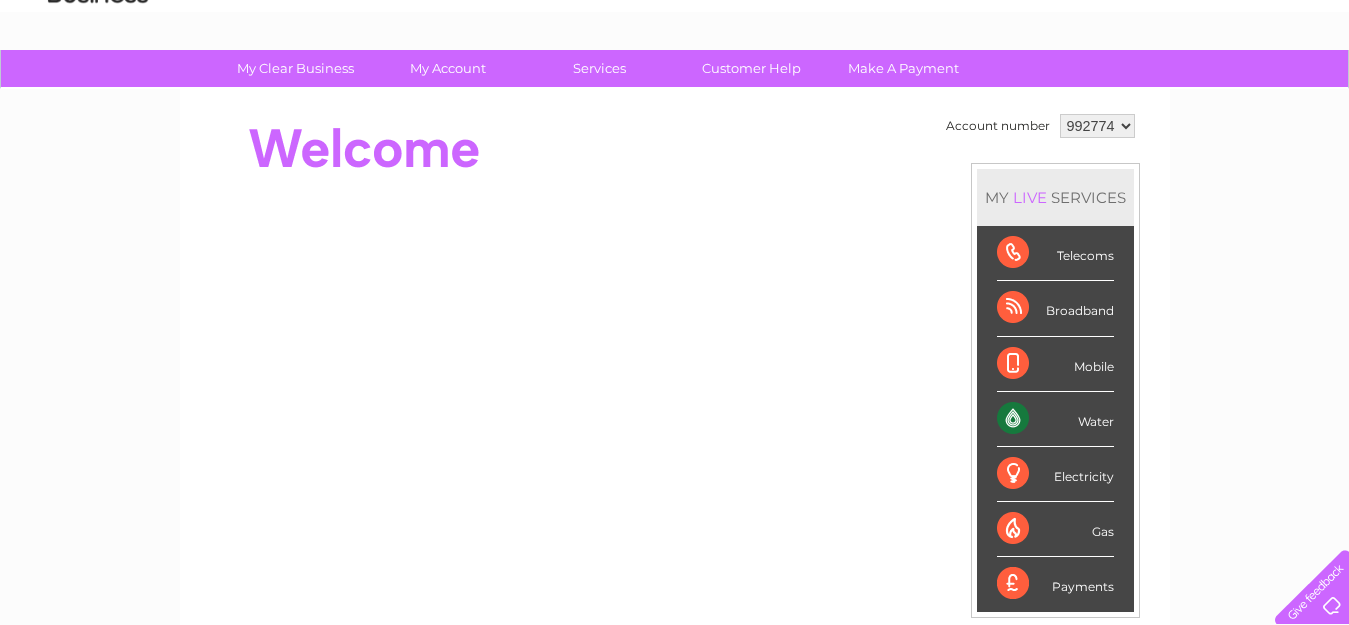 click on "992768
992774" at bounding box center (1097, 126) 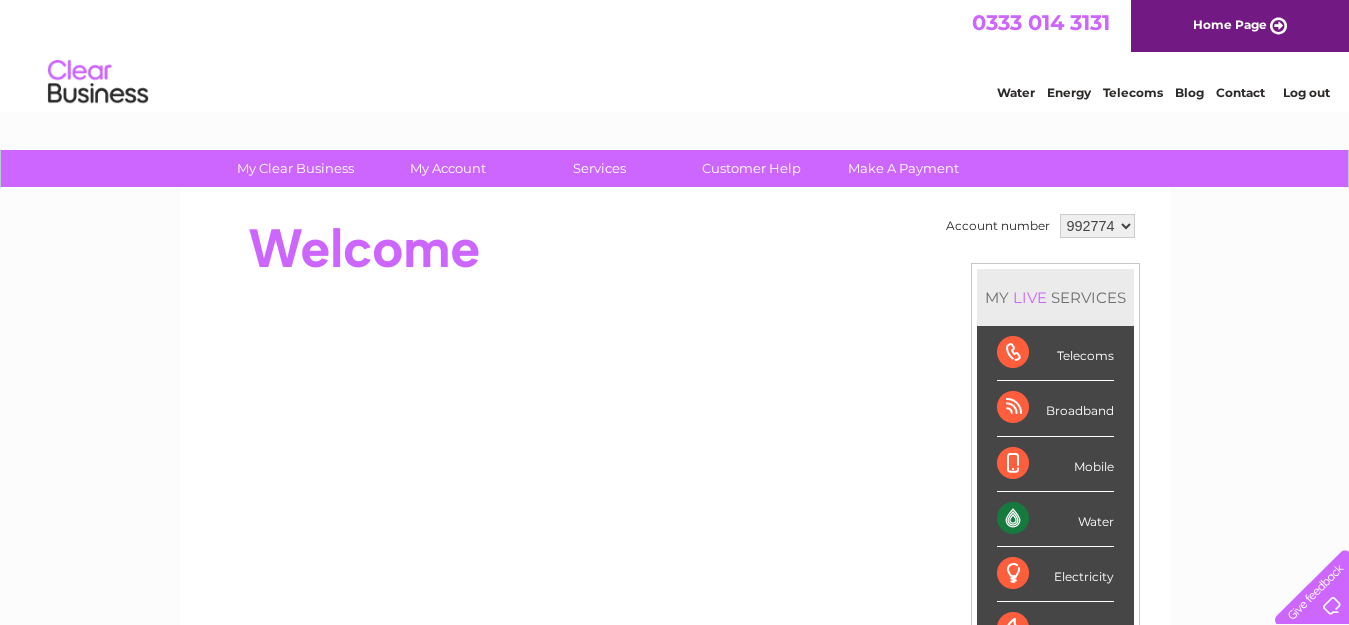 scroll, scrollTop: 0, scrollLeft: 0, axis: both 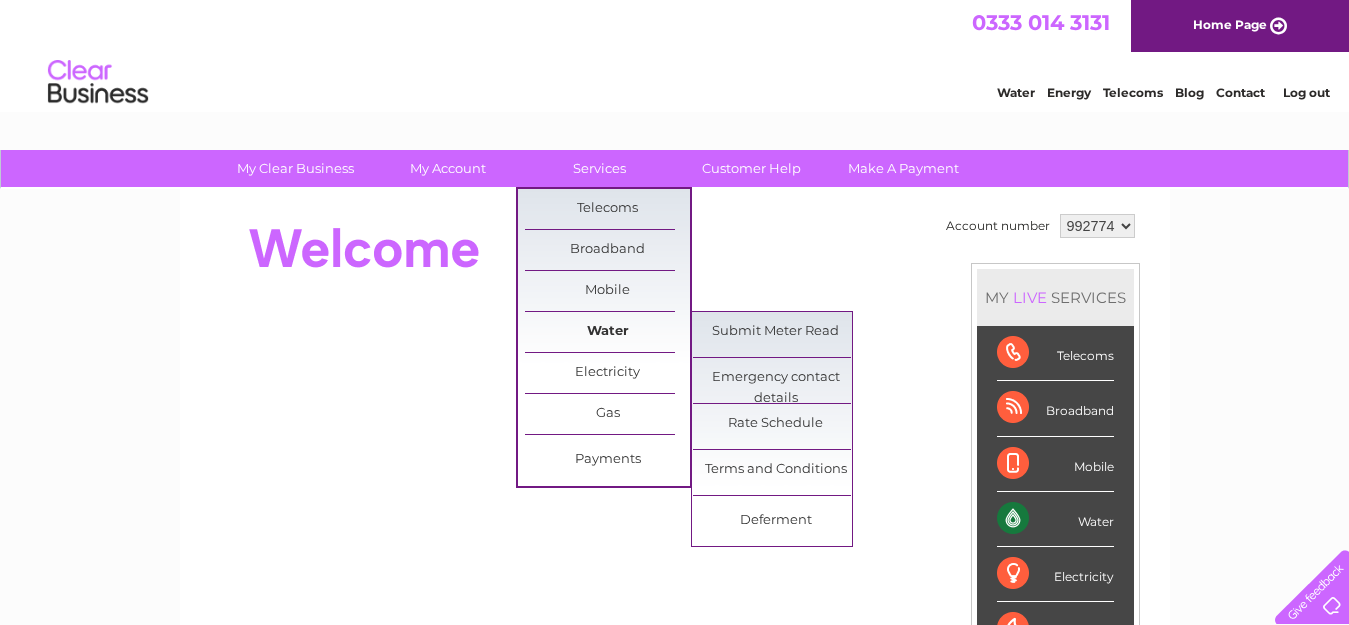 click on "Water" at bounding box center [607, 332] 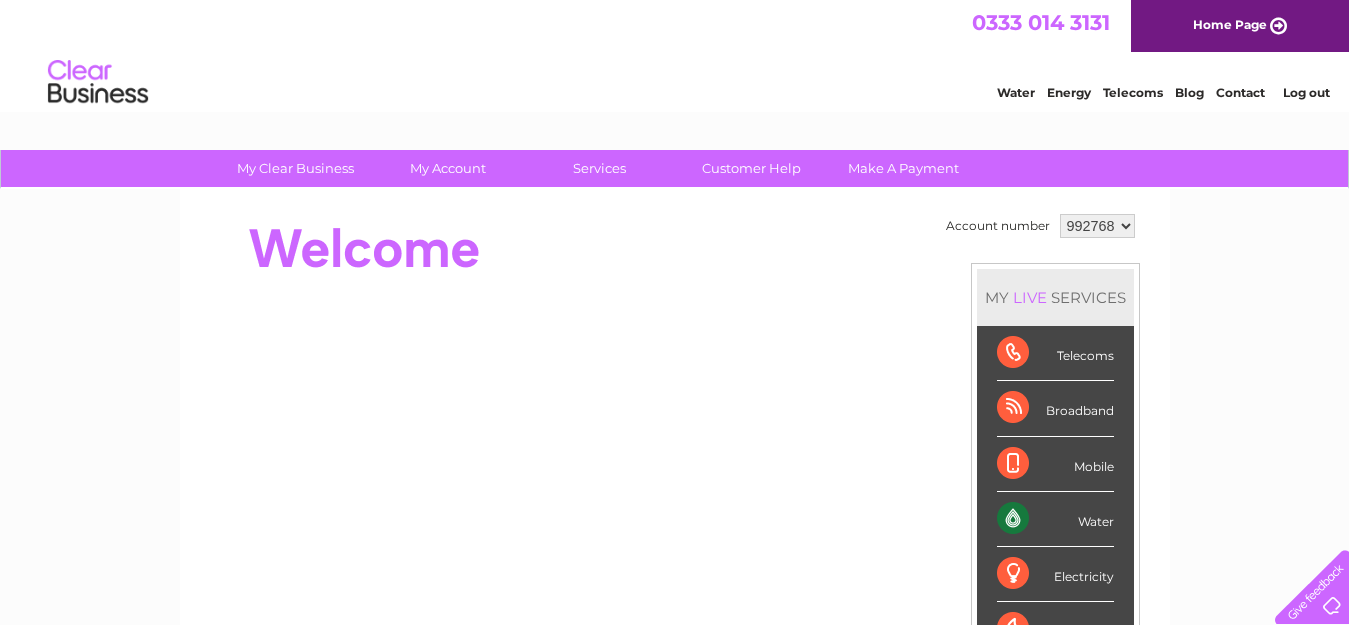 scroll, scrollTop: 0, scrollLeft: 0, axis: both 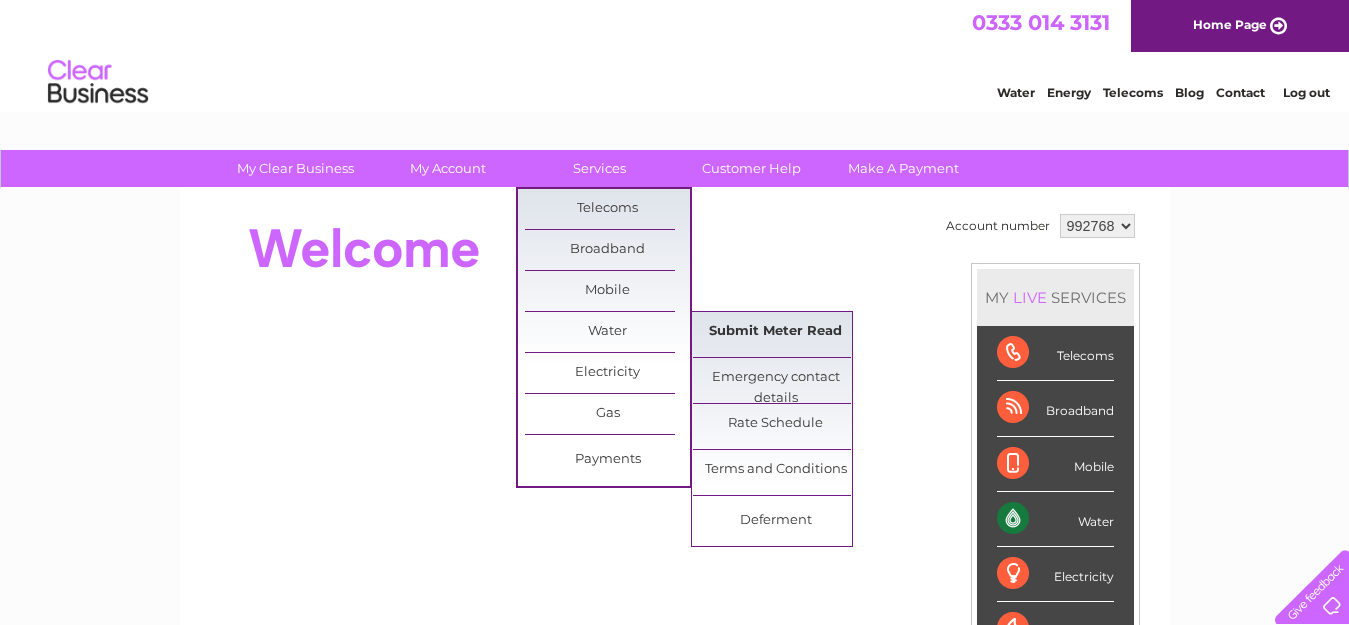click on "Submit Meter Read" at bounding box center [775, 332] 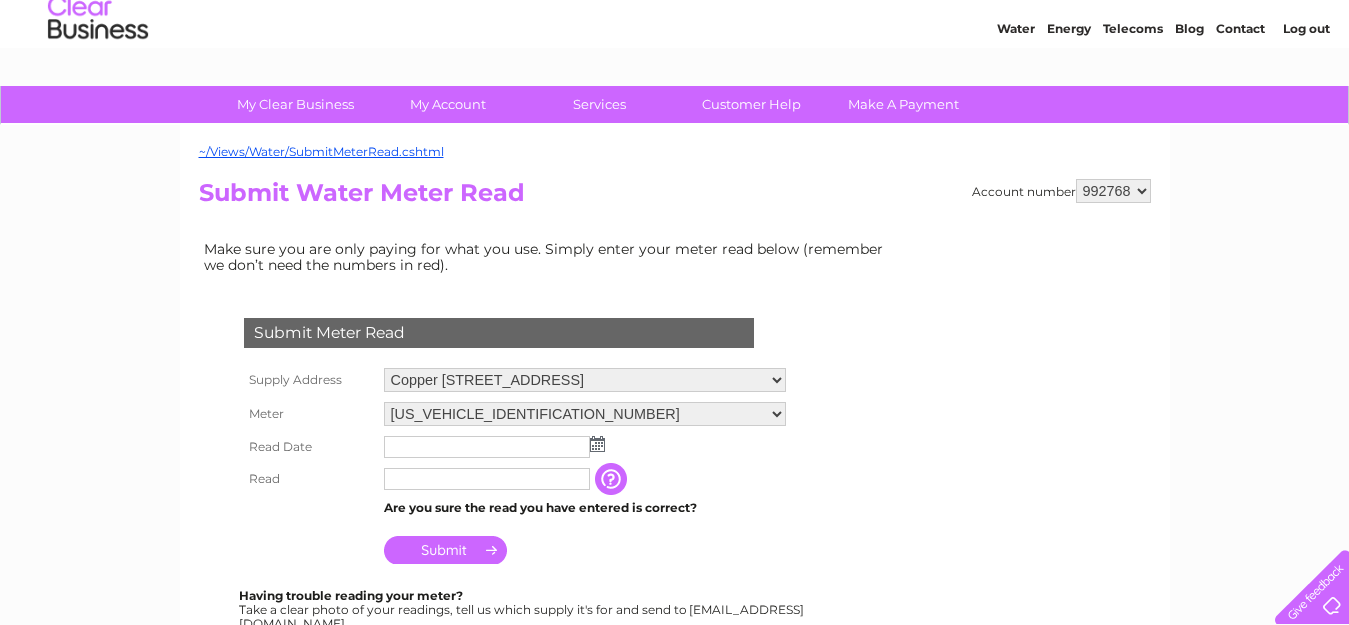 scroll, scrollTop: 100, scrollLeft: 0, axis: vertical 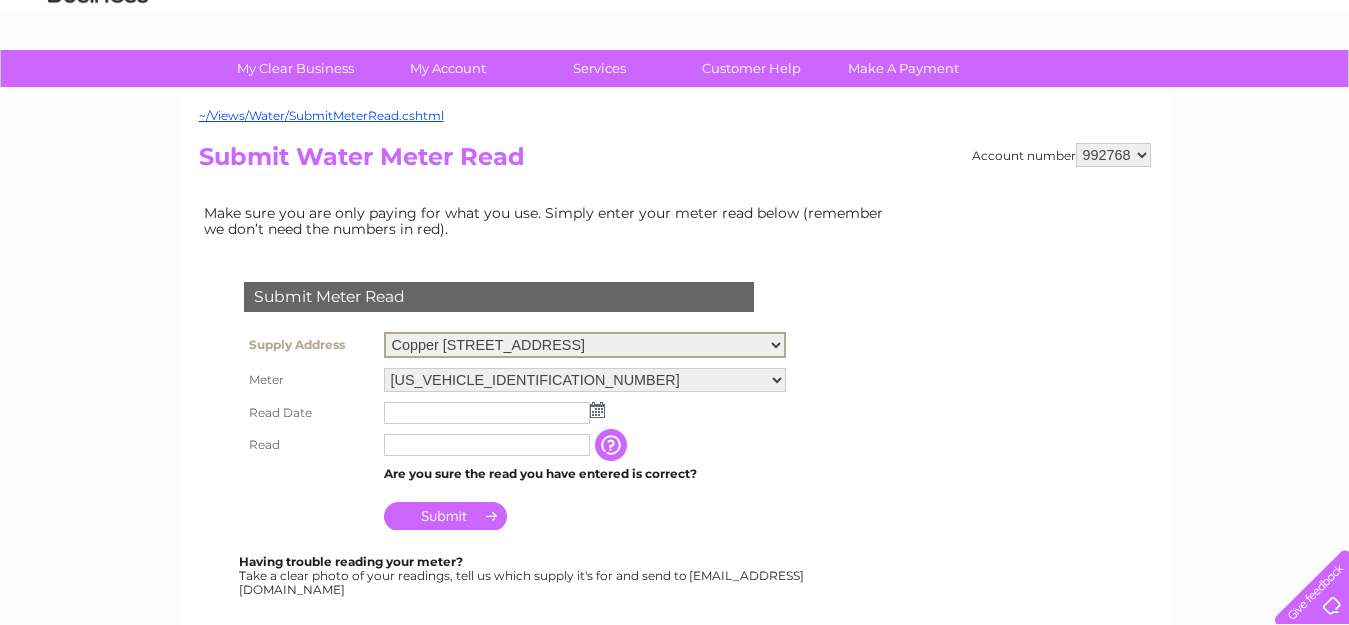 click on "Copper [STREET_ADDRESS]" at bounding box center [585, 345] 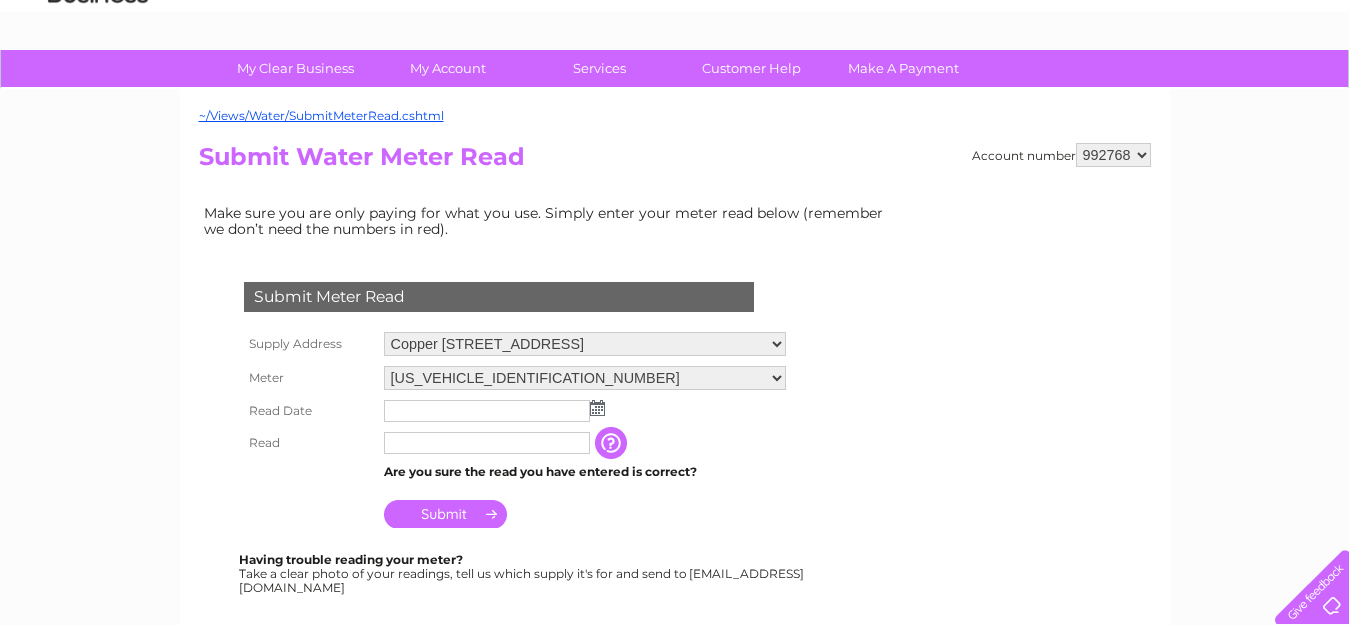 click on "992768
992774" at bounding box center [1113, 155] 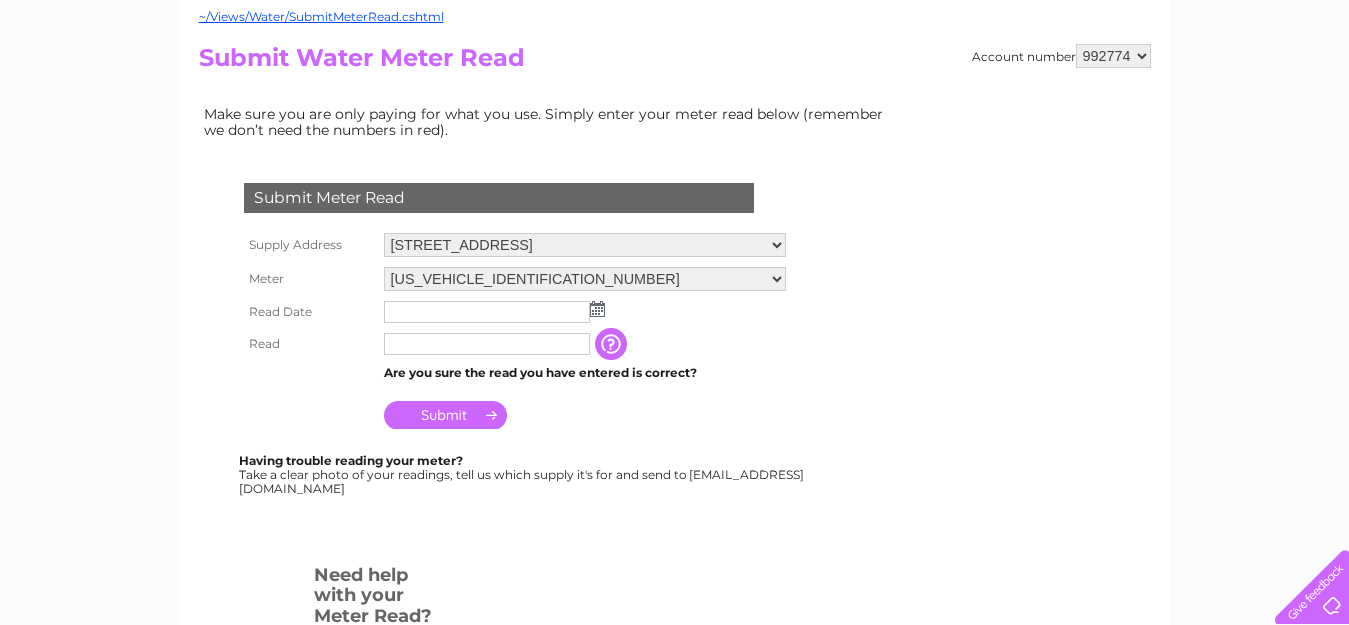 scroll, scrollTop: 200, scrollLeft: 0, axis: vertical 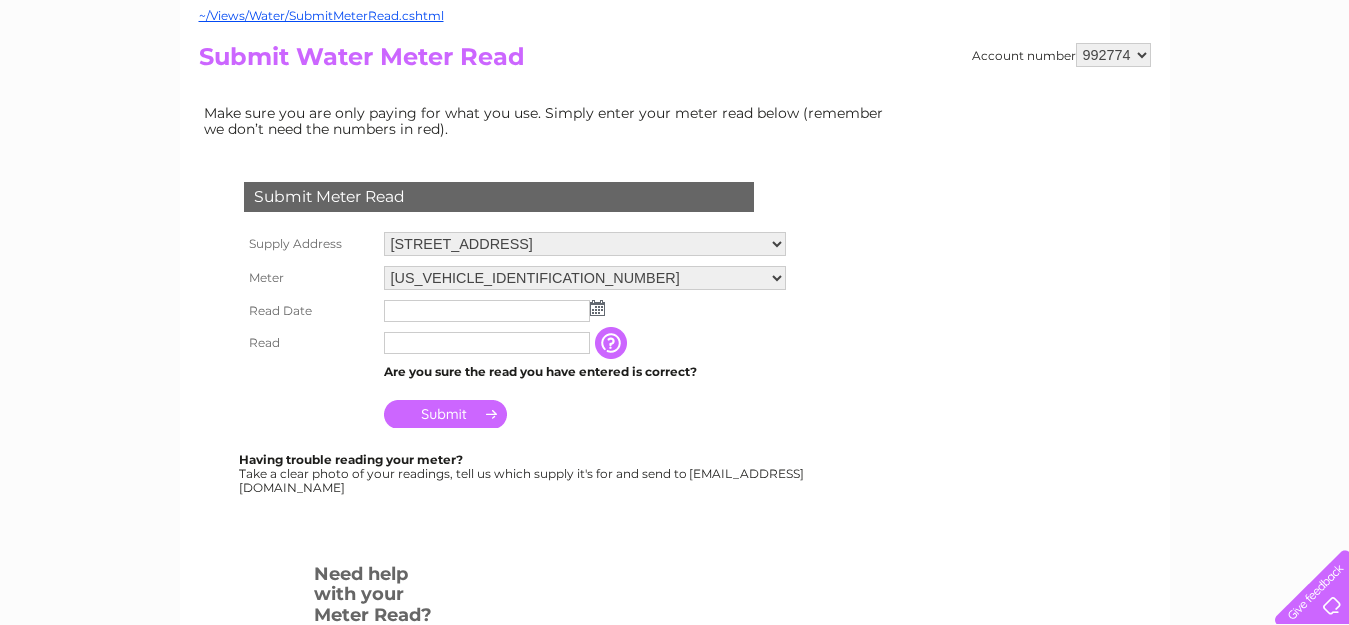 click at bounding box center [597, 308] 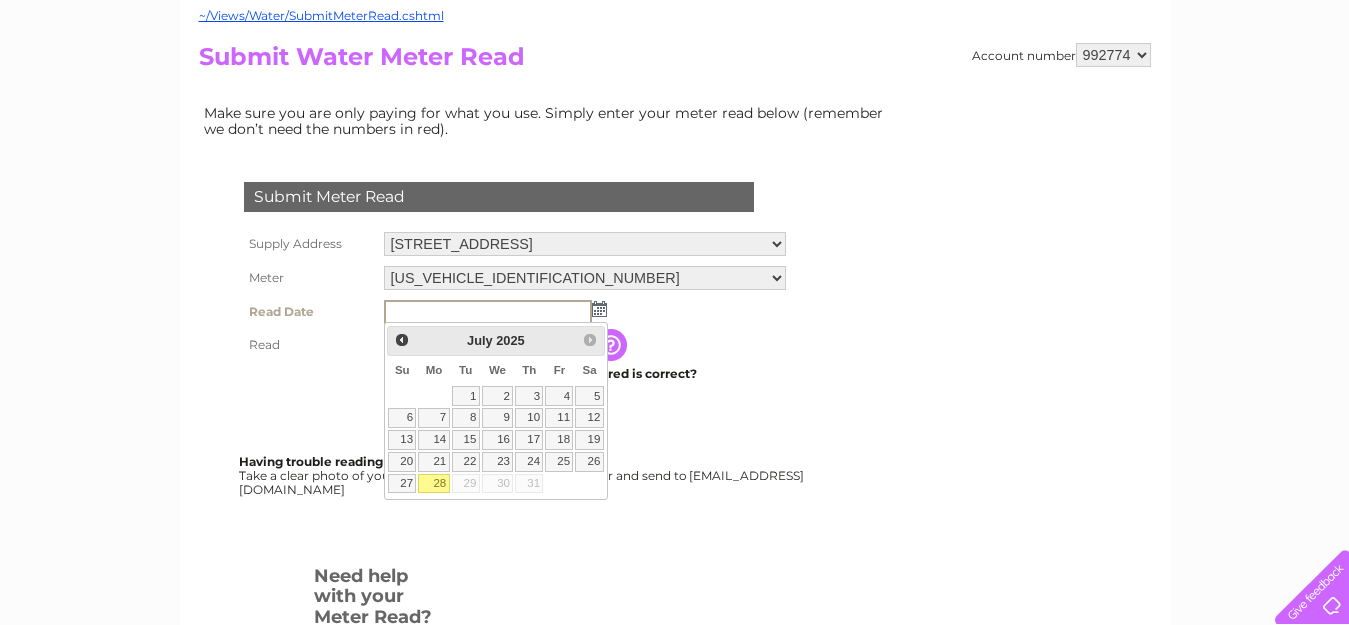 click on "28" at bounding box center [433, 484] 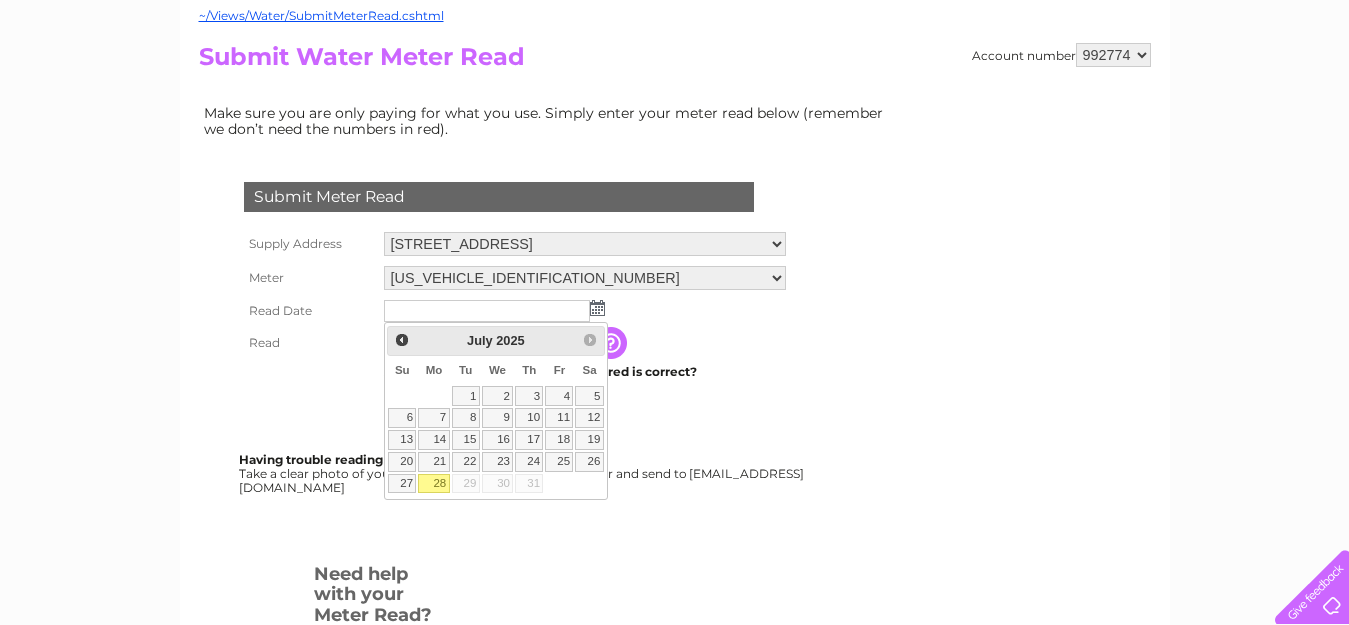 type on "[DATE]" 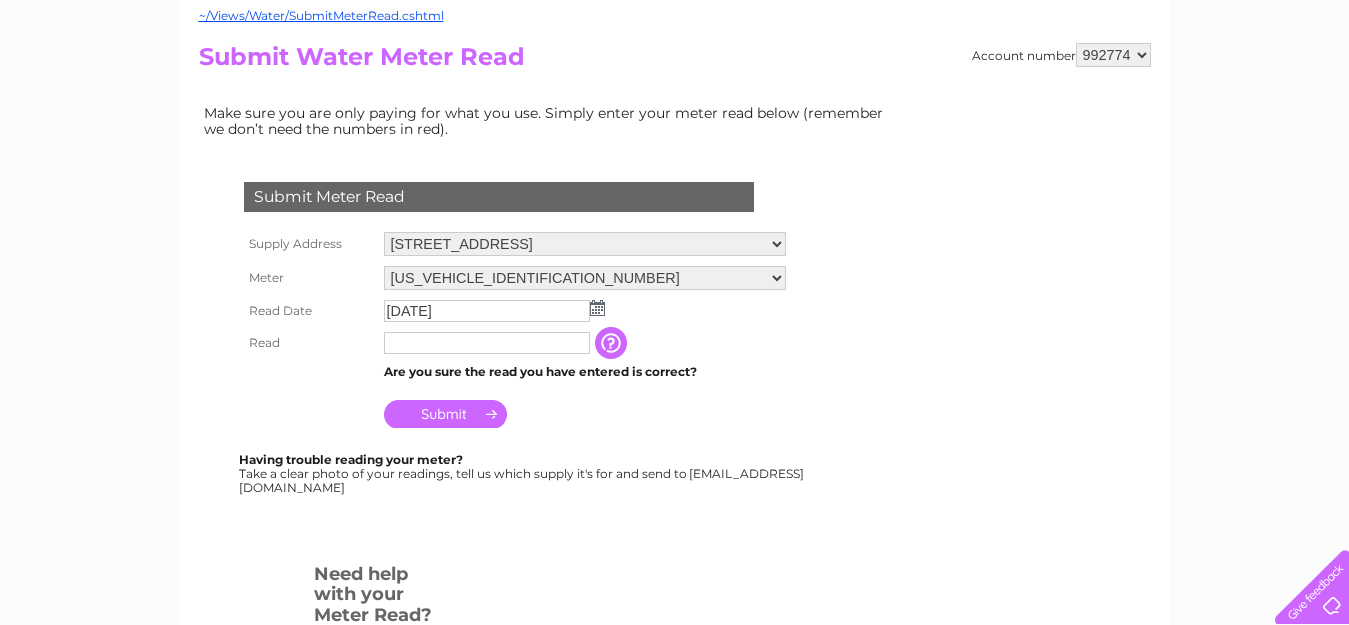 click at bounding box center [487, 343] 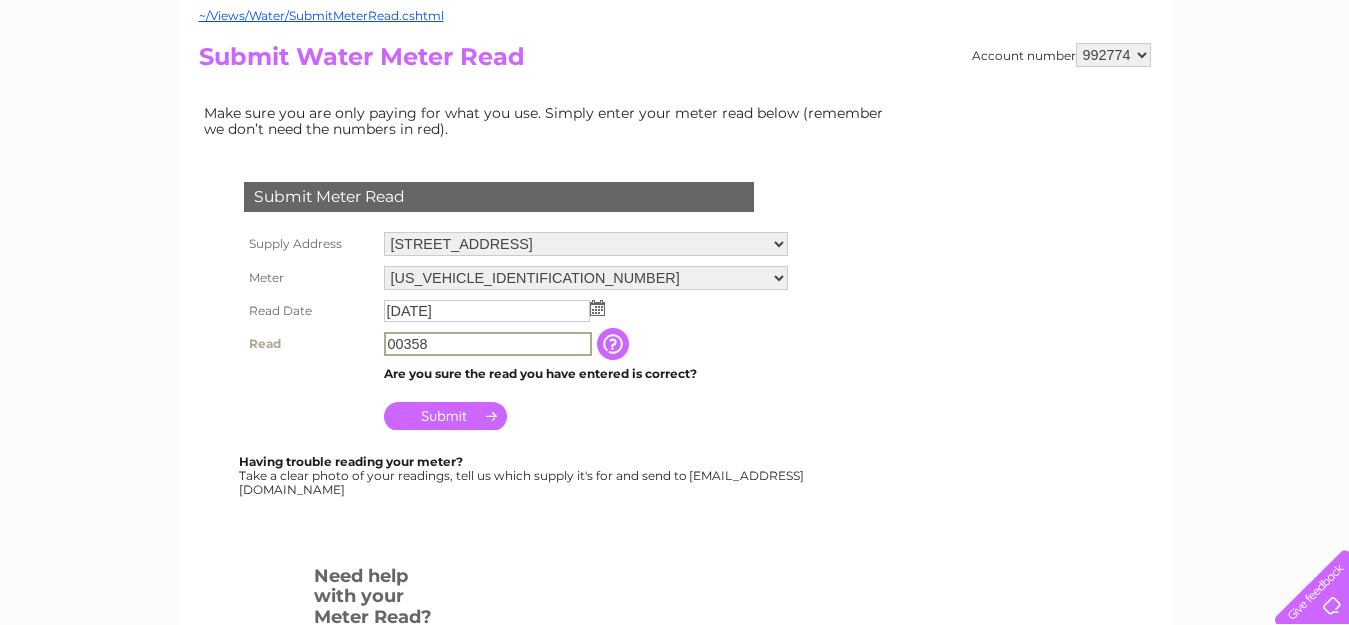 type on "00358" 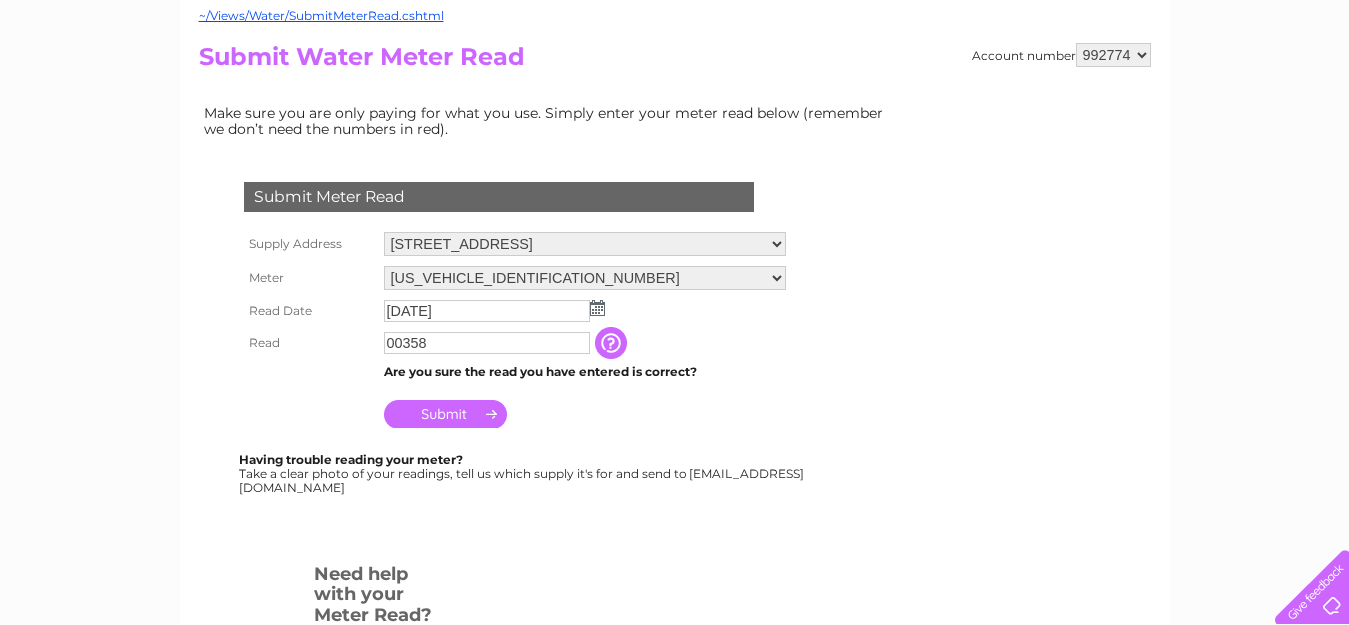 click on "Submit" at bounding box center [445, 414] 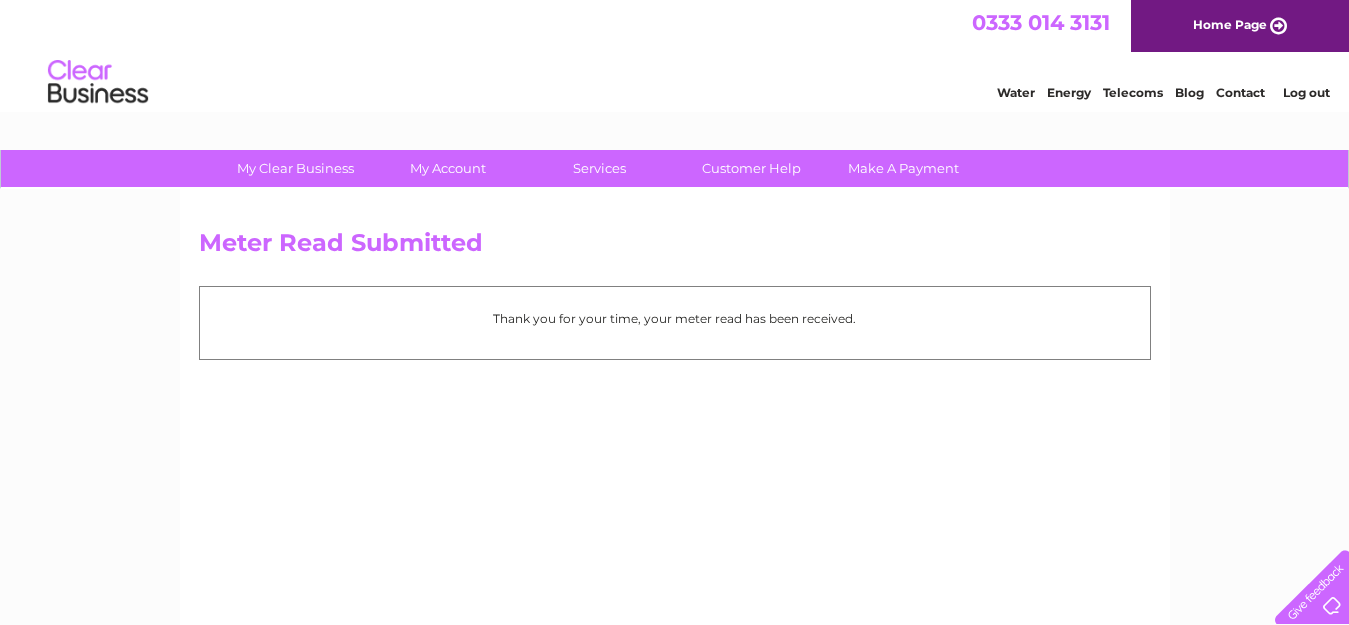 scroll, scrollTop: 0, scrollLeft: 0, axis: both 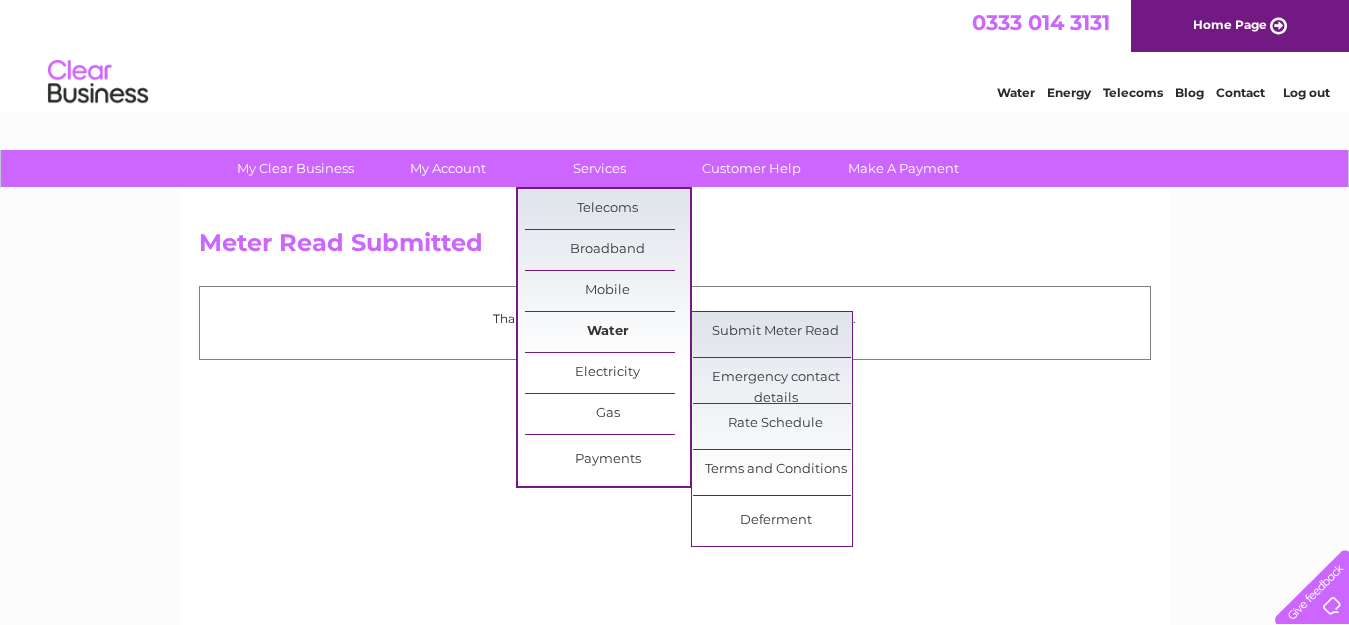 click on "Water" at bounding box center (607, 332) 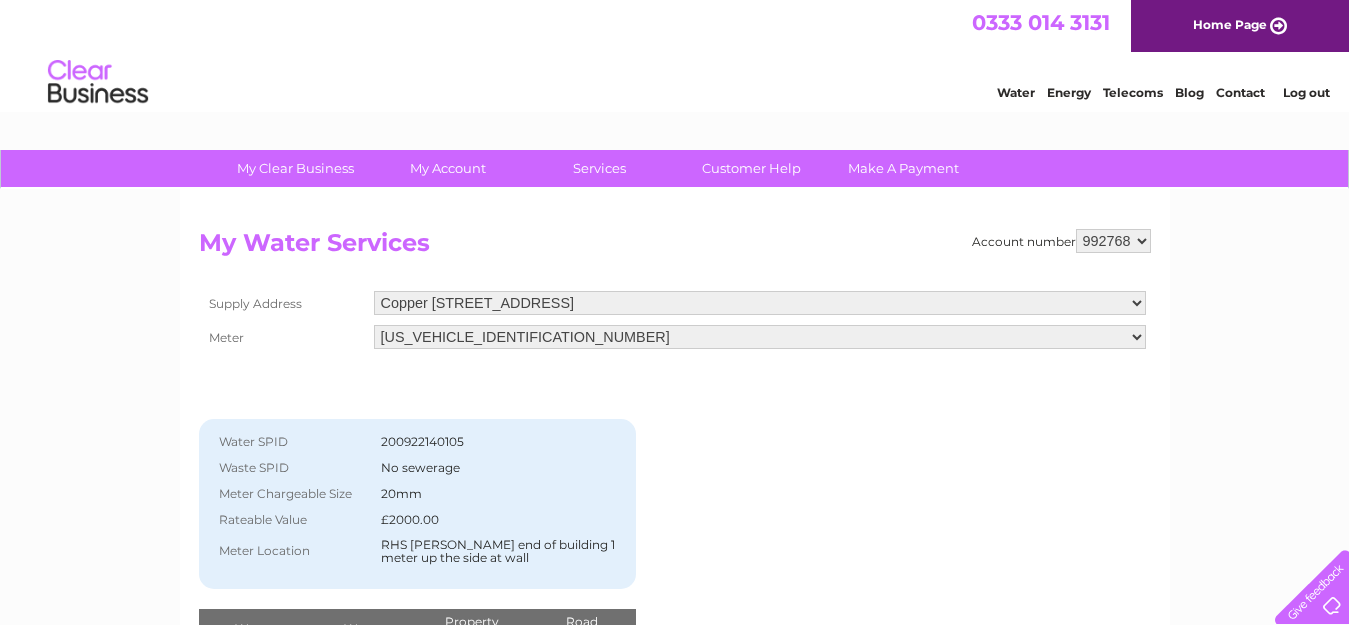 scroll, scrollTop: 0, scrollLeft: 0, axis: both 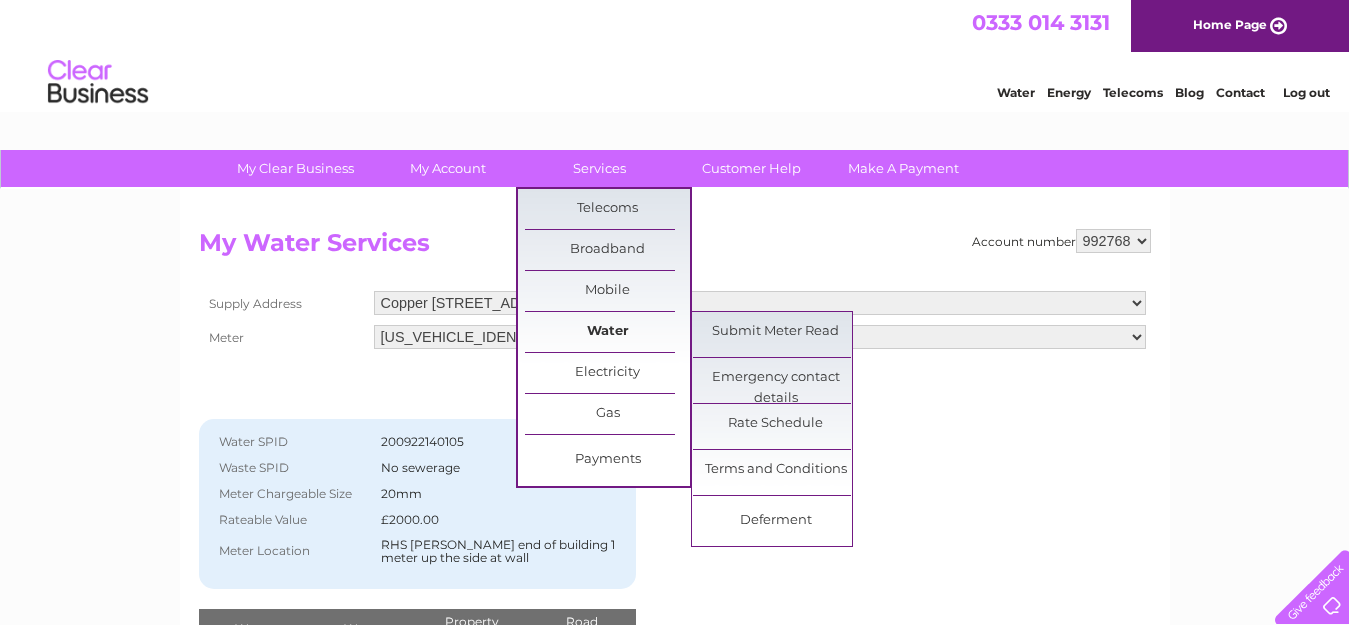 click on "Water" at bounding box center [607, 332] 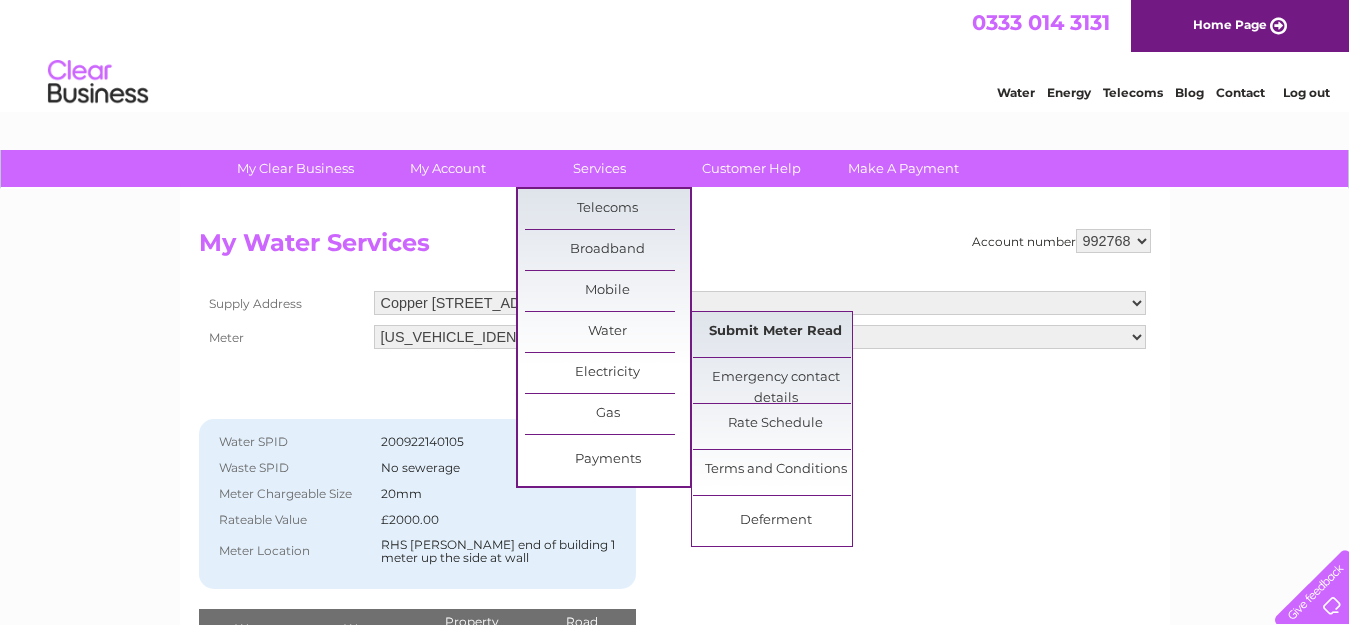 click on "Submit Meter Read" at bounding box center [775, 332] 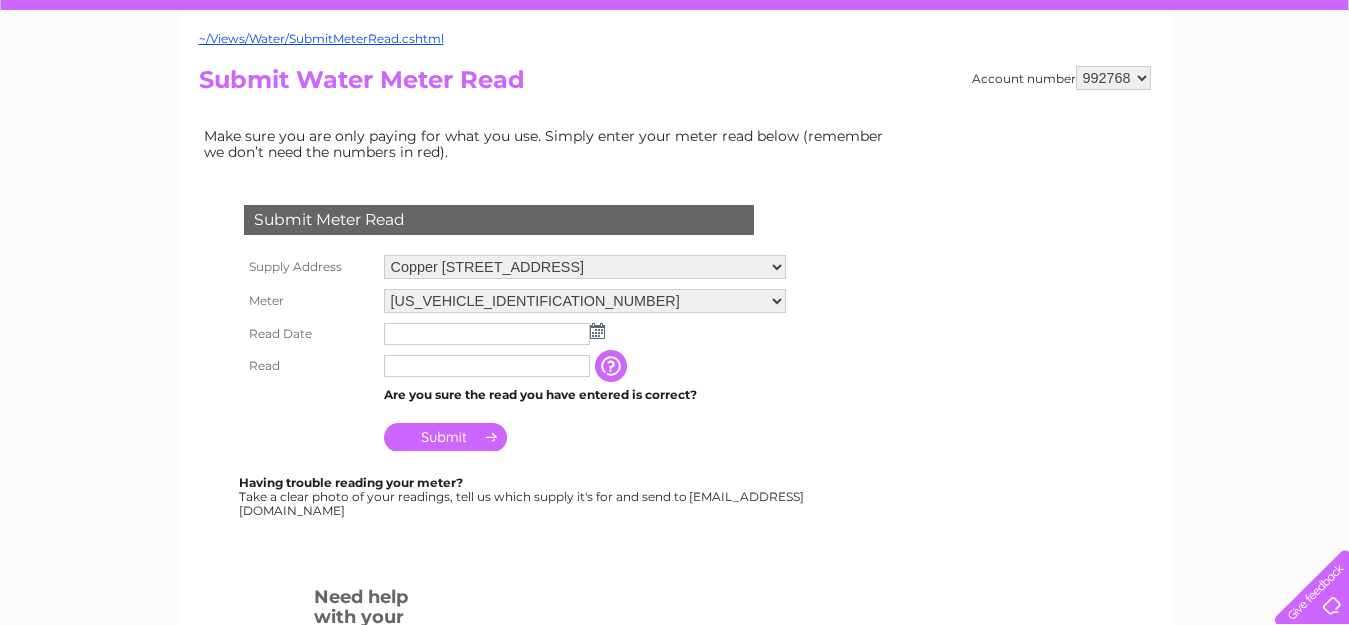 scroll, scrollTop: 200, scrollLeft: 0, axis: vertical 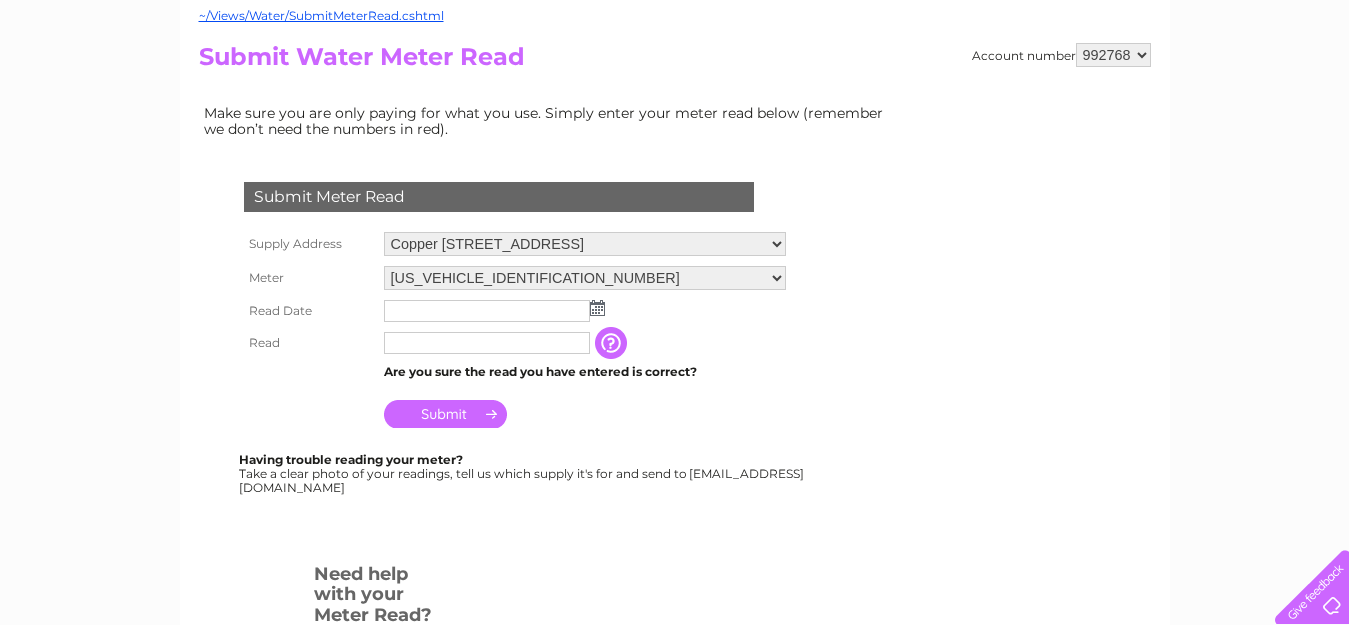 click at bounding box center [597, 308] 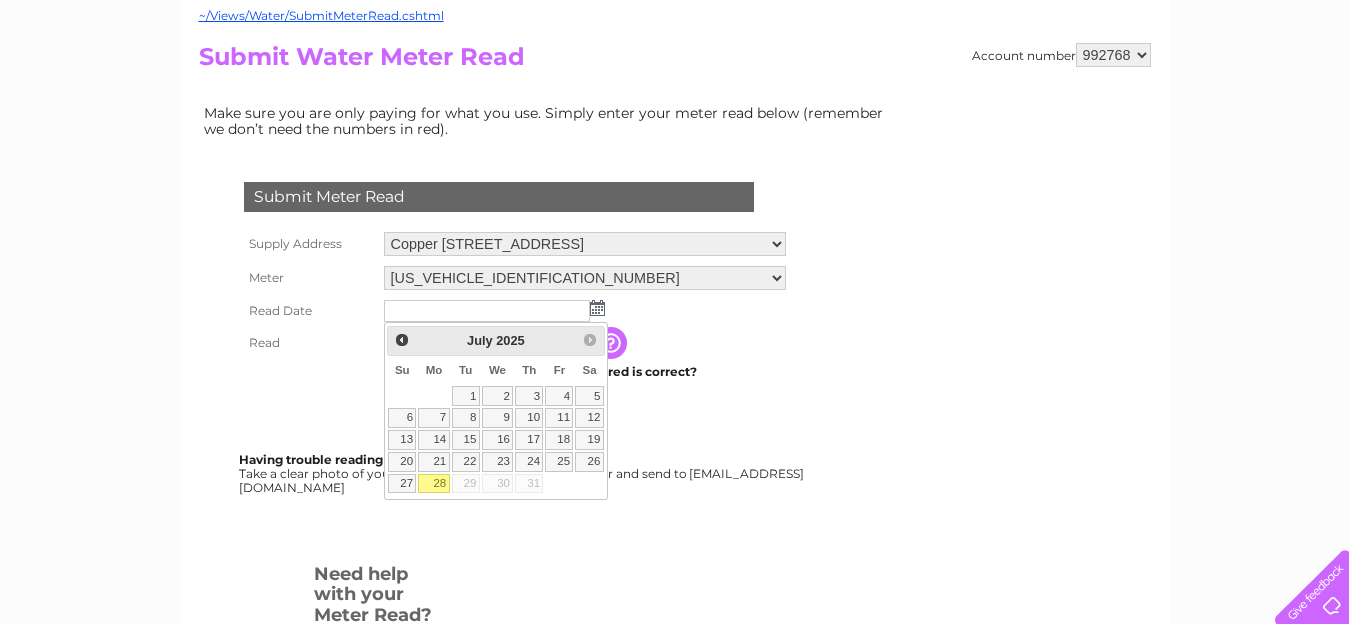 click on "28" at bounding box center (433, 484) 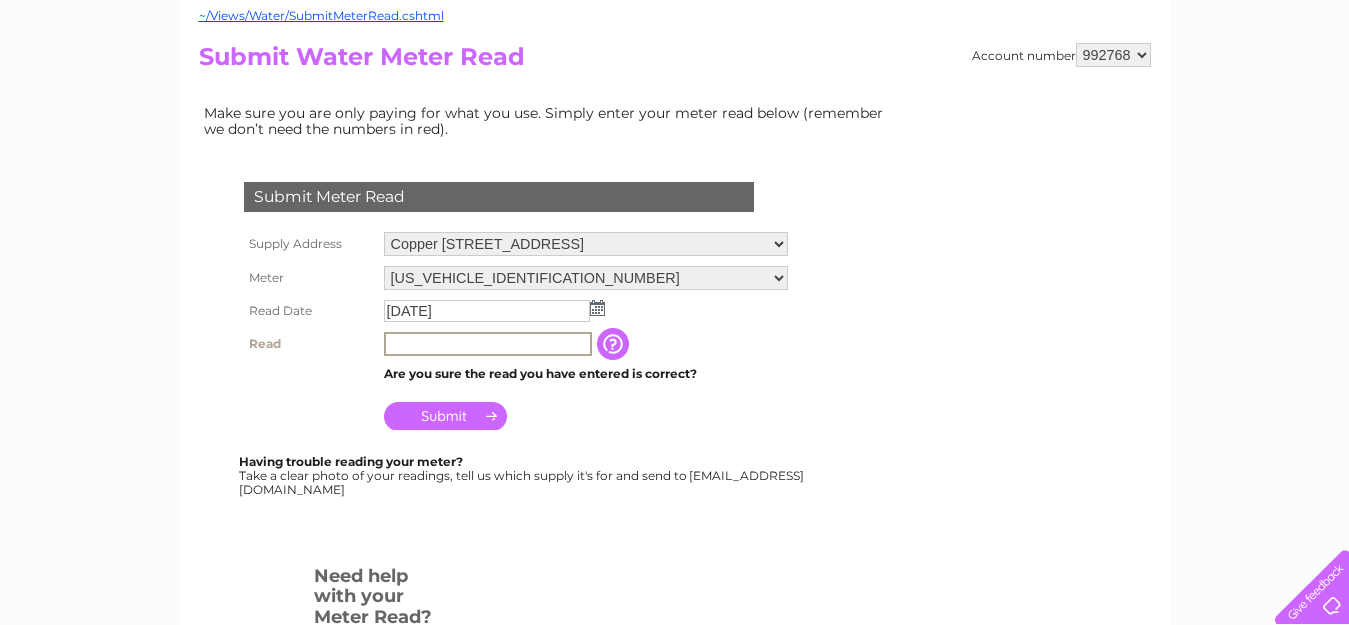click at bounding box center (488, 344) 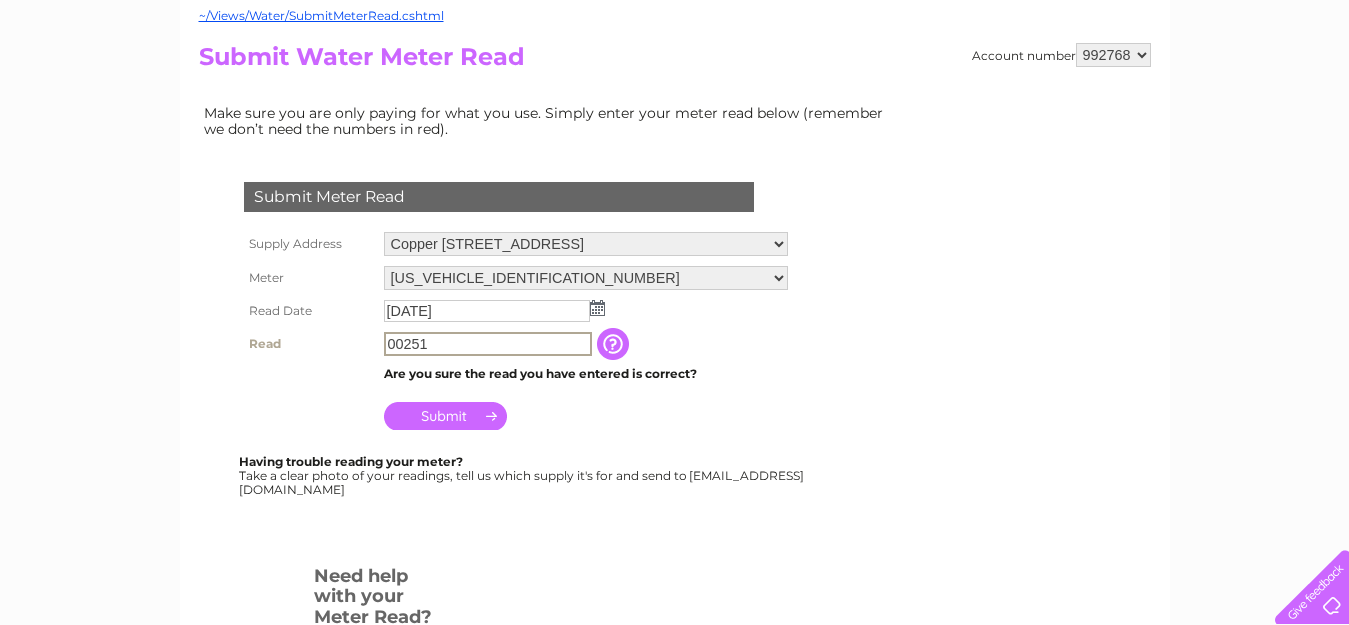 type on "00251" 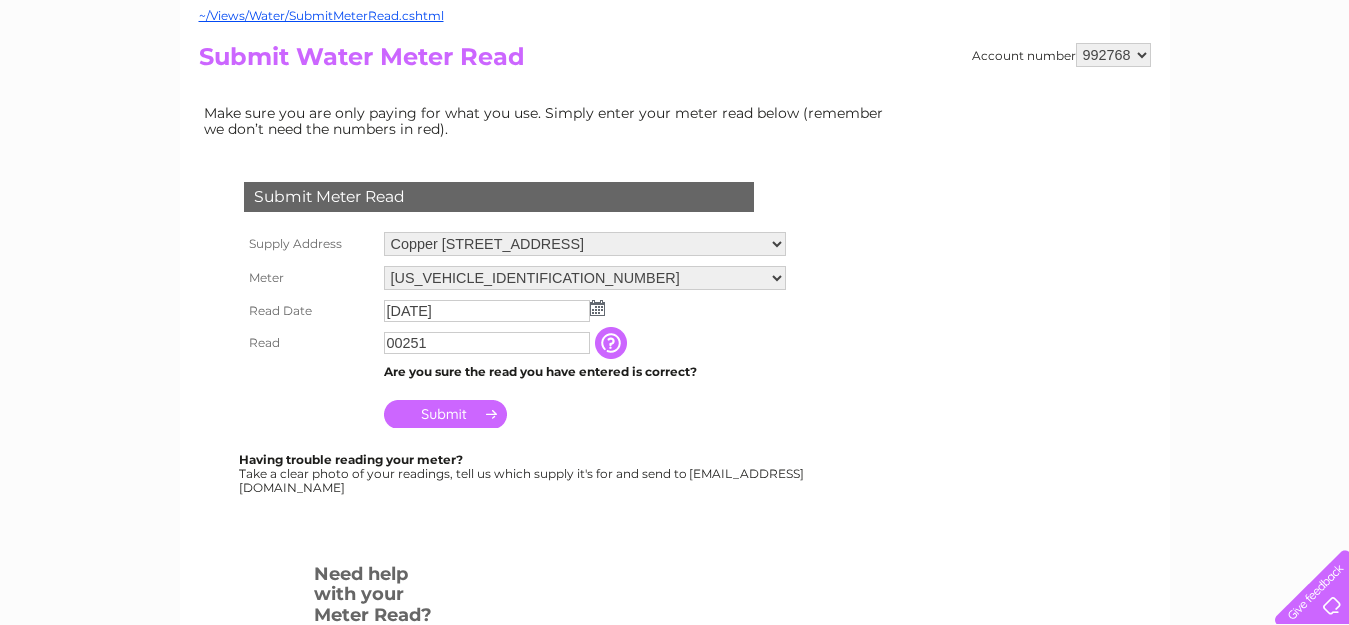 click on "Submit" at bounding box center (445, 414) 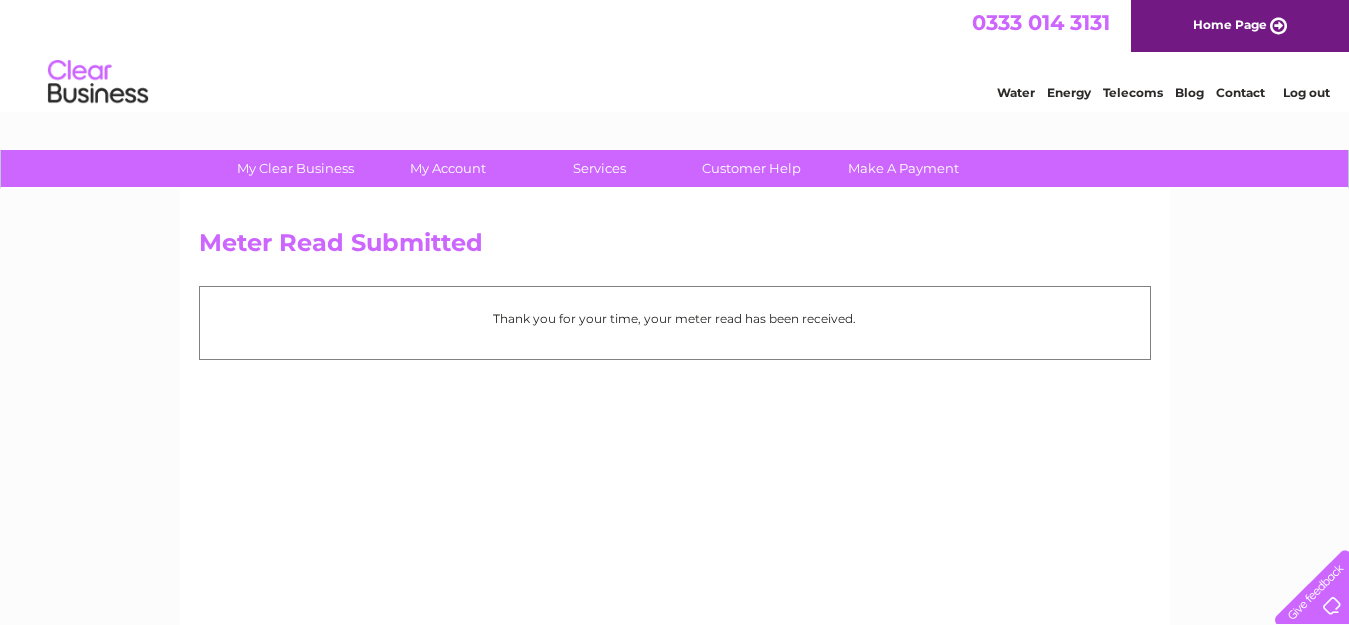 scroll, scrollTop: 0, scrollLeft: 0, axis: both 